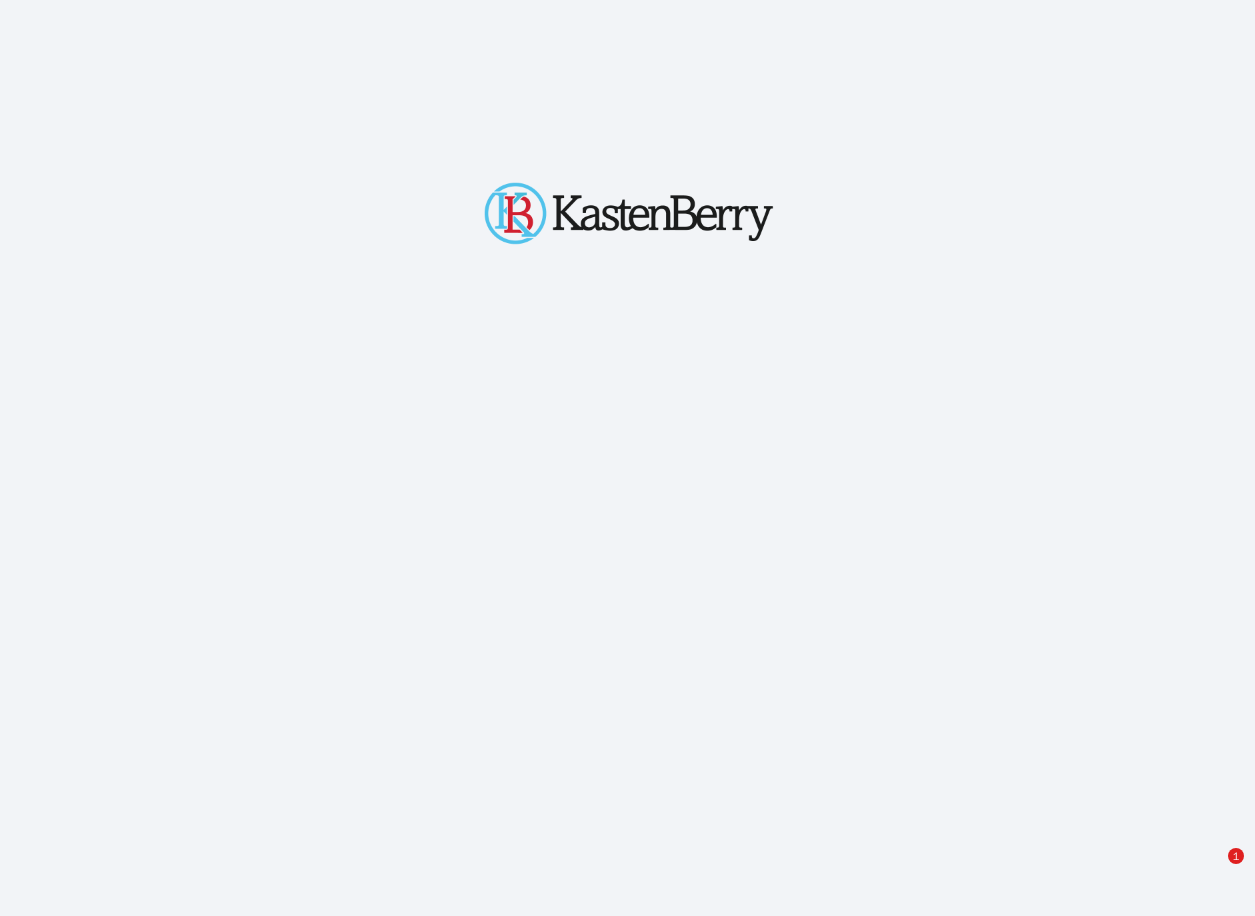 scroll, scrollTop: 247, scrollLeft: 0, axis: vertical 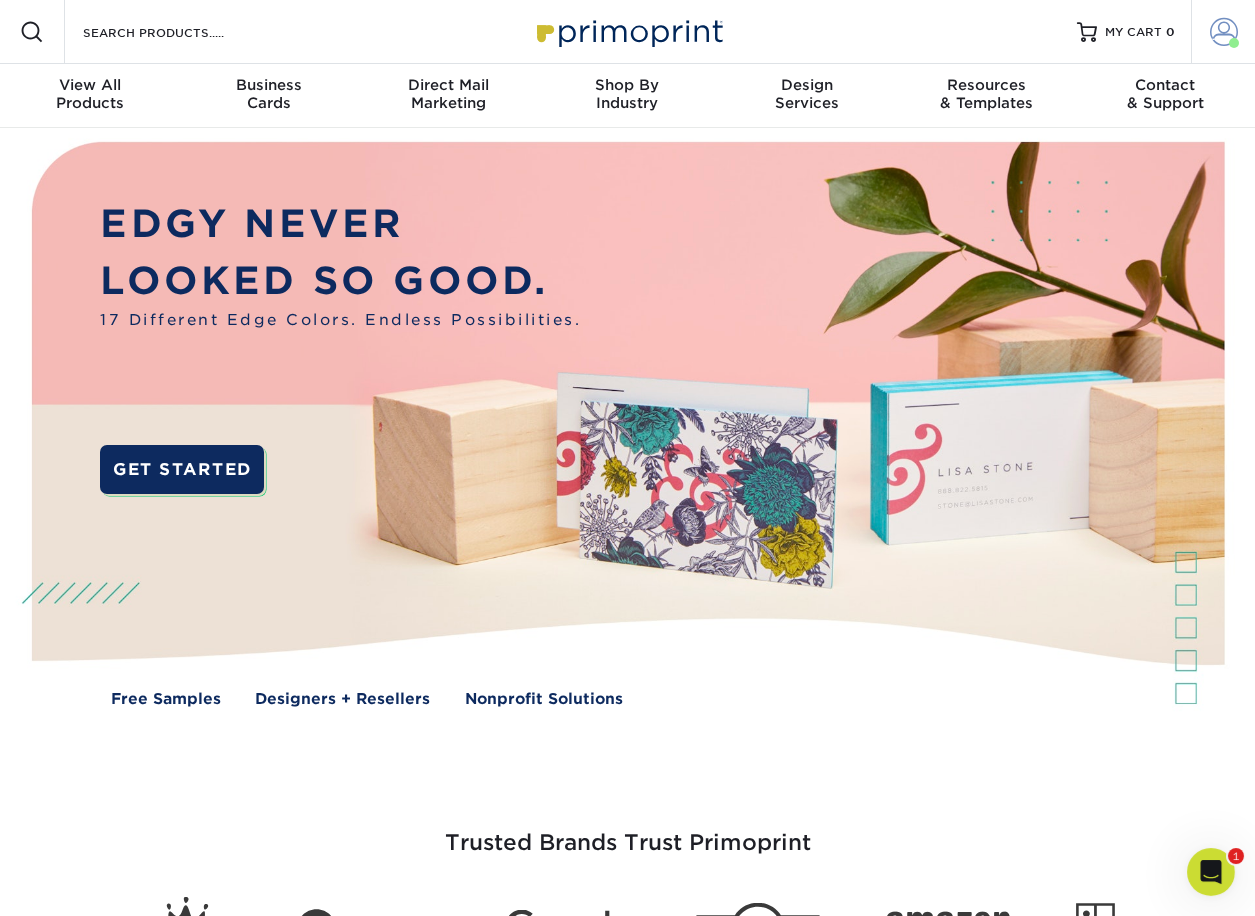 click at bounding box center (1224, 32) 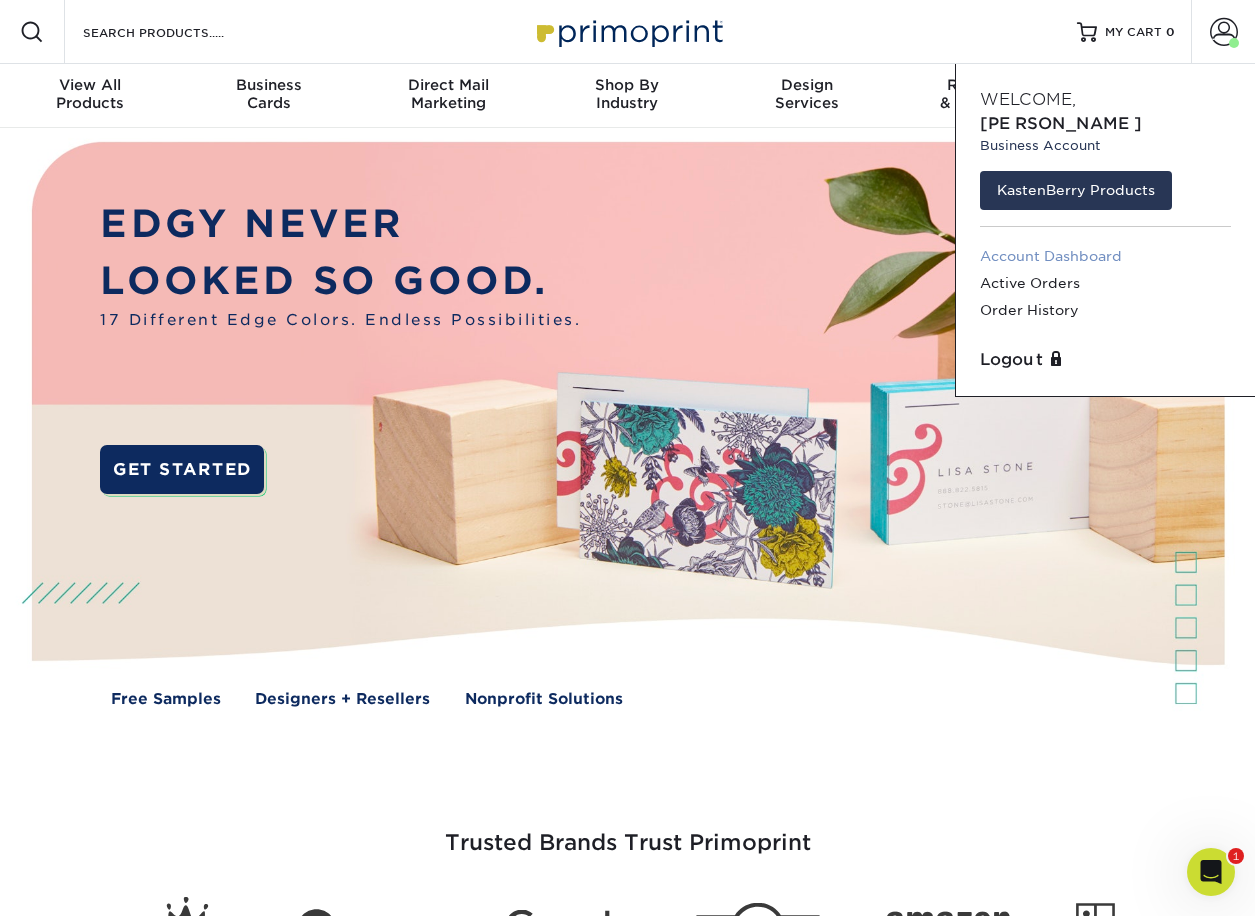 click on "Account Dashboard" at bounding box center [1105, 256] 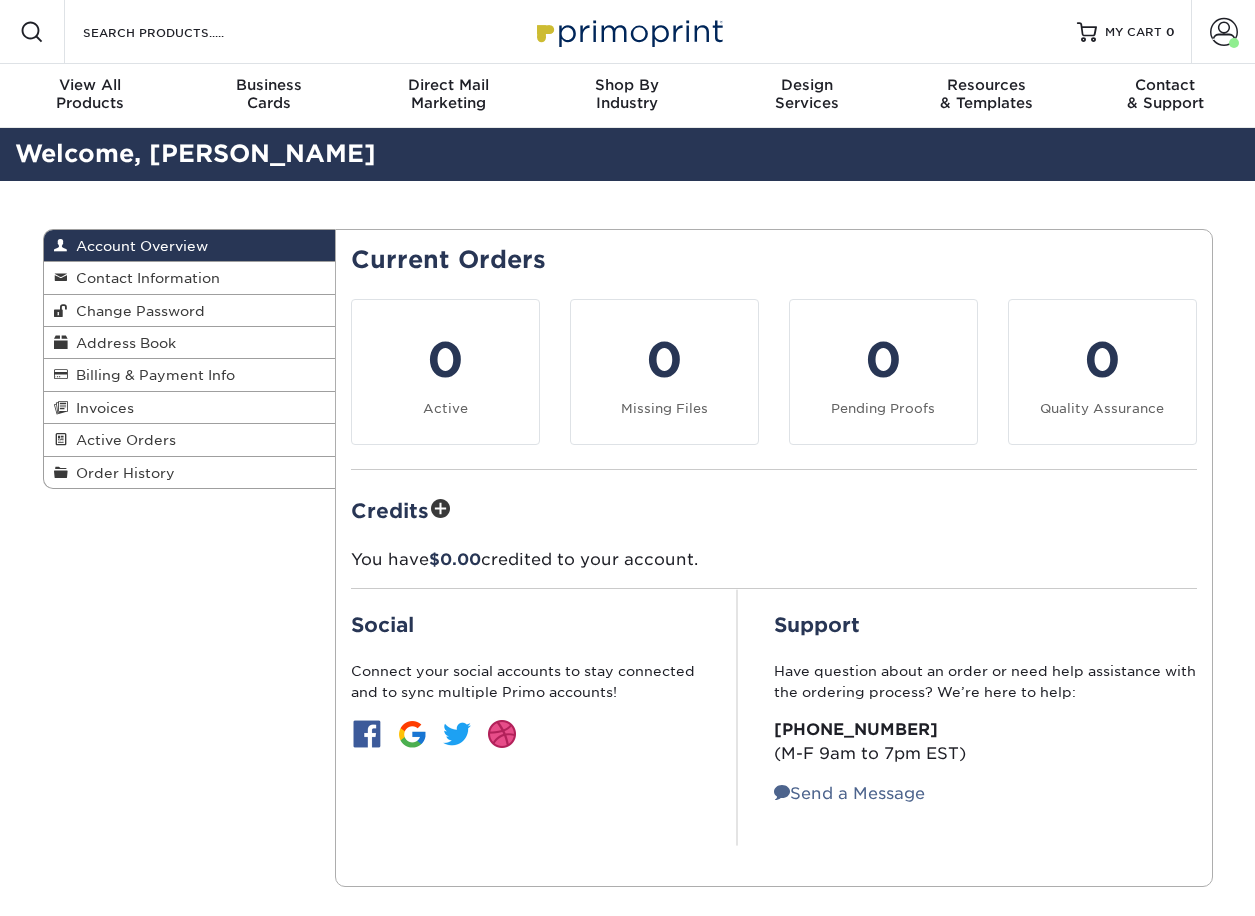 scroll, scrollTop: 0, scrollLeft: 0, axis: both 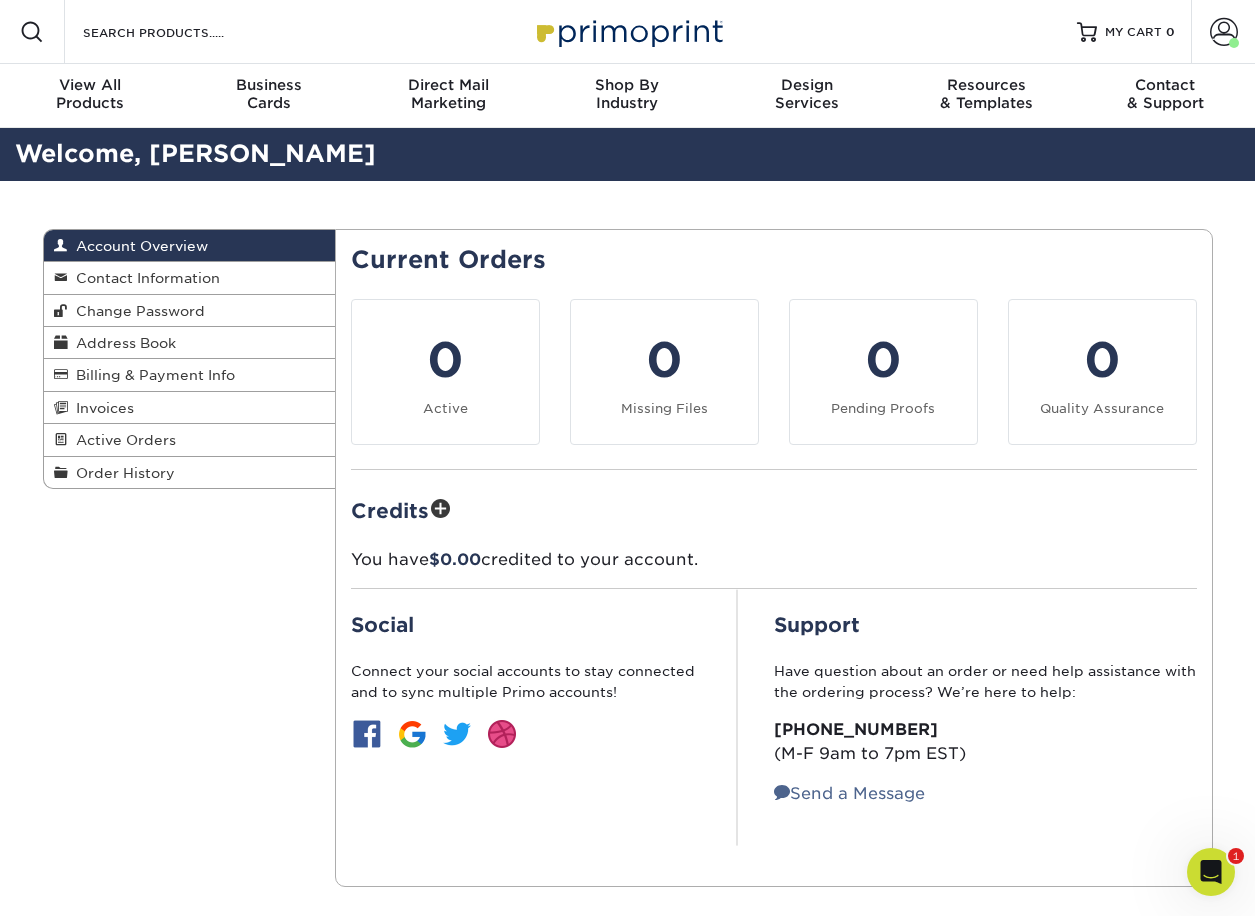 click on "Address Book" at bounding box center [190, 343] 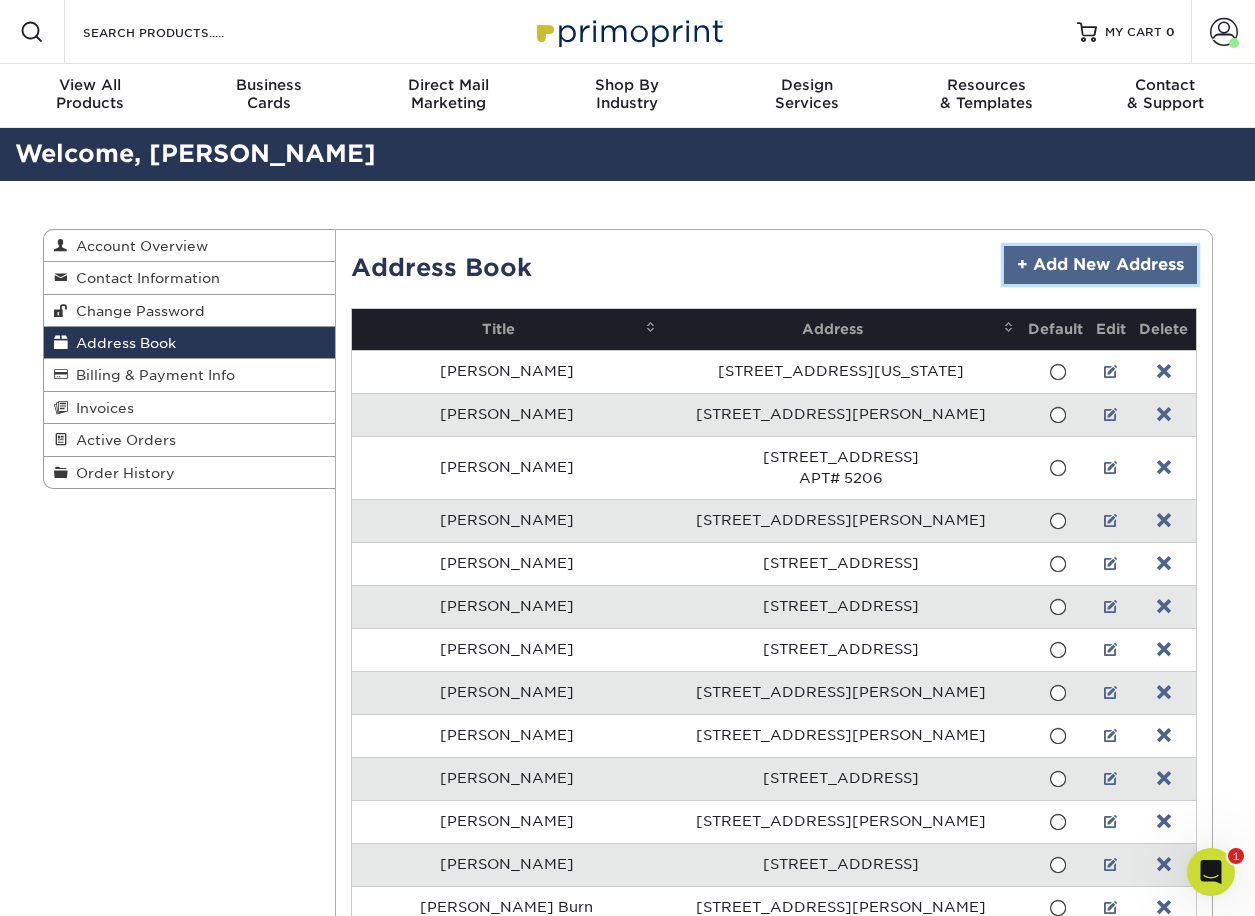 click on "+ Add New Address" at bounding box center (1100, 265) 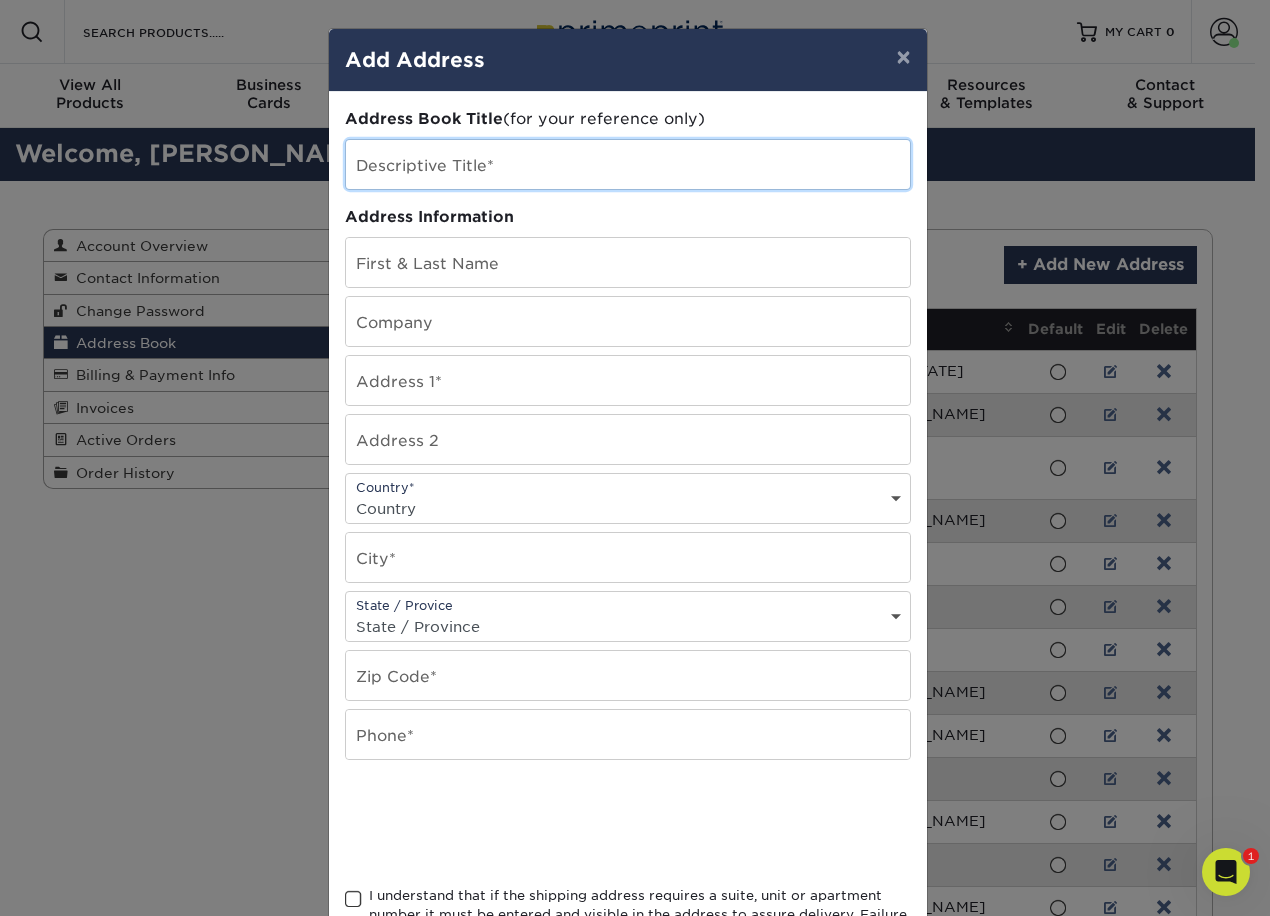 click at bounding box center (628, 164) 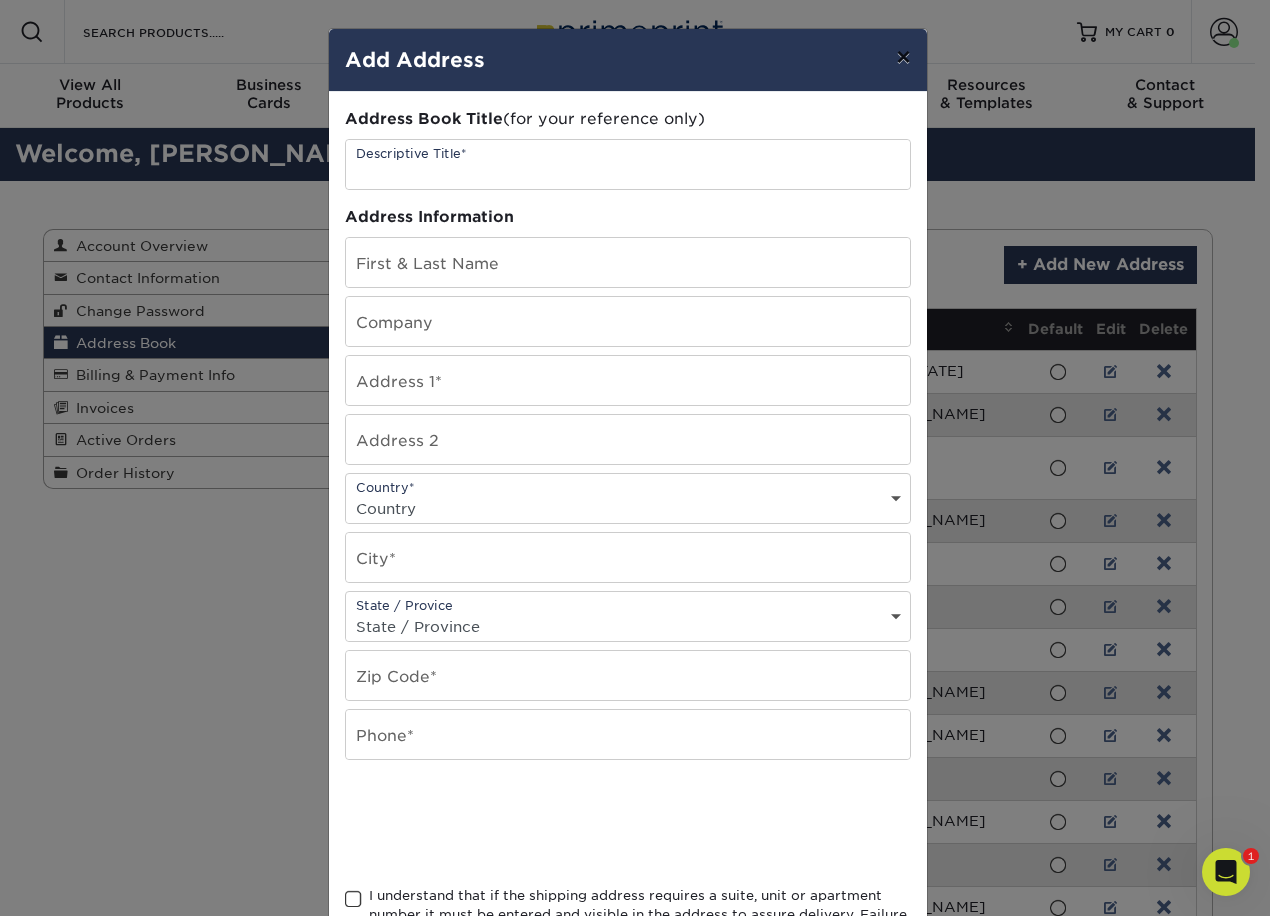 click on "×" at bounding box center (903, 57) 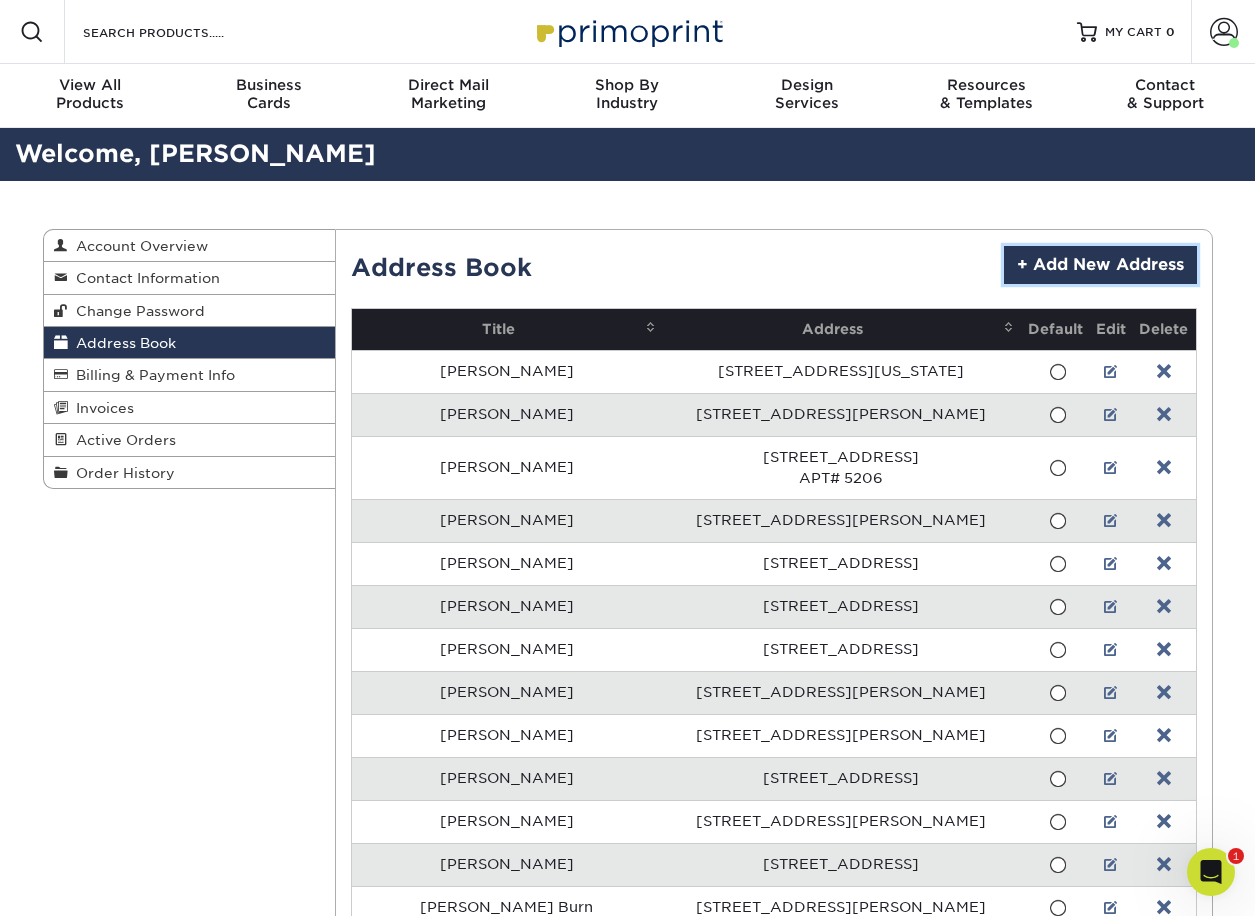 click on "+ Add New Address" at bounding box center (1100, 265) 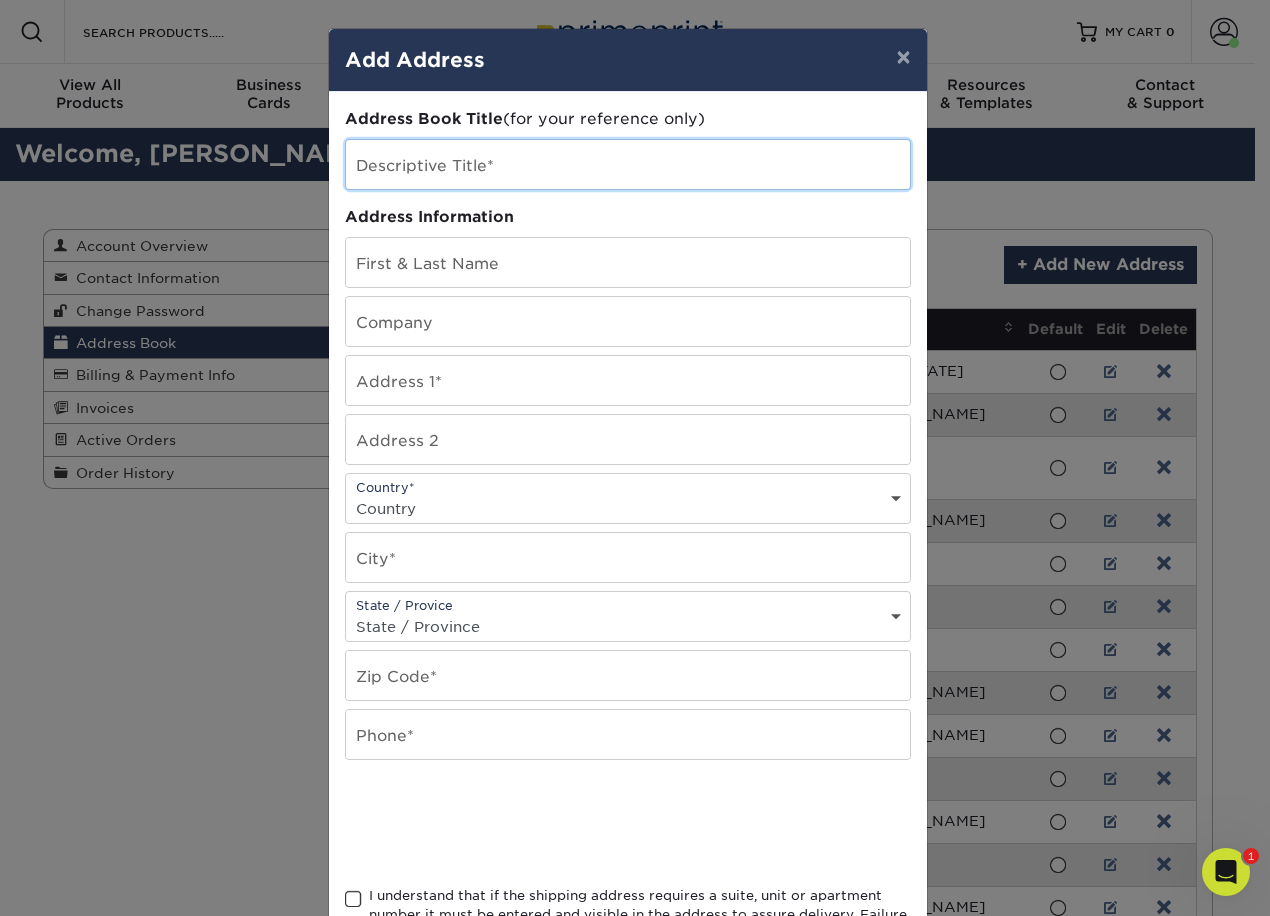 click at bounding box center [628, 164] 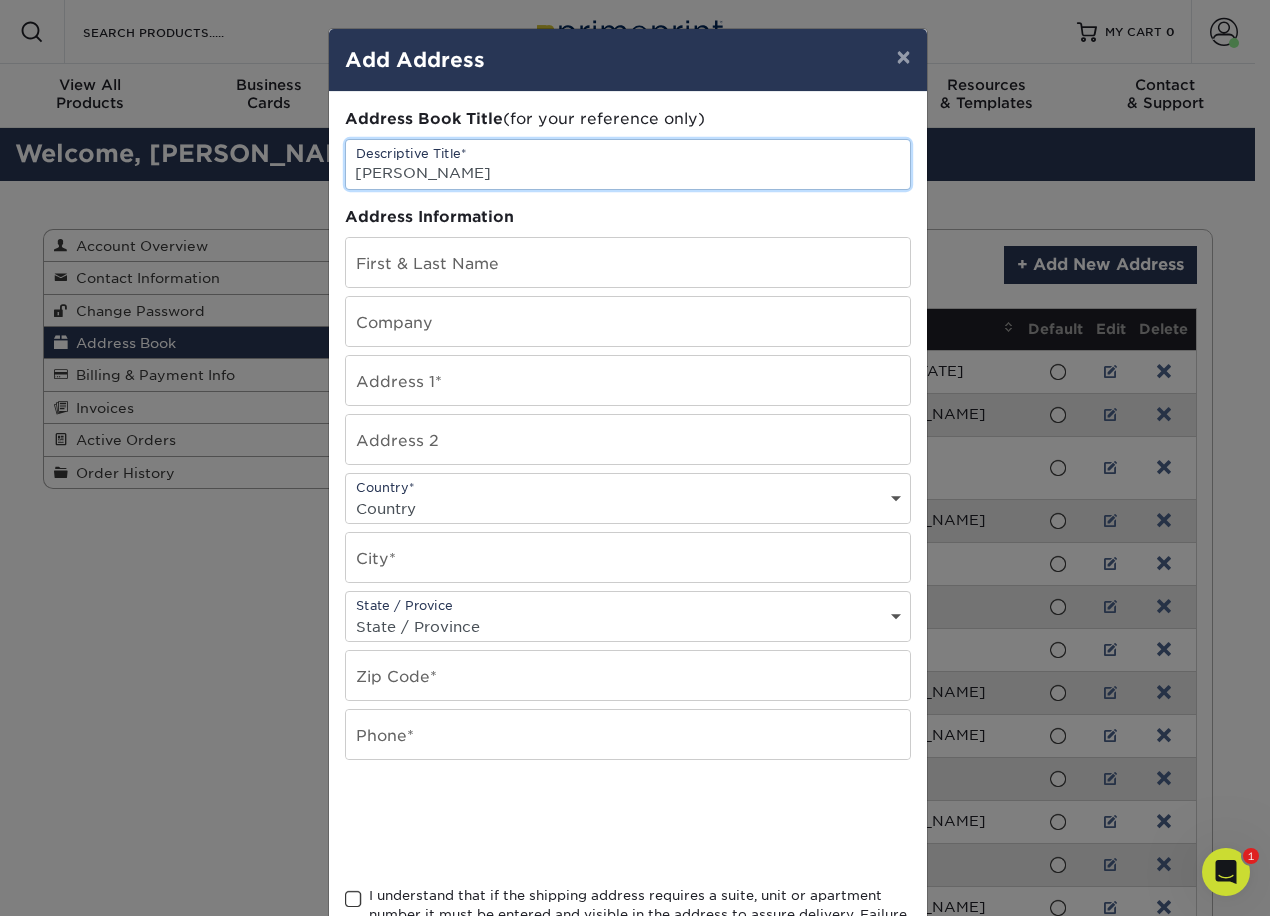 type on "[PERSON_NAME]" 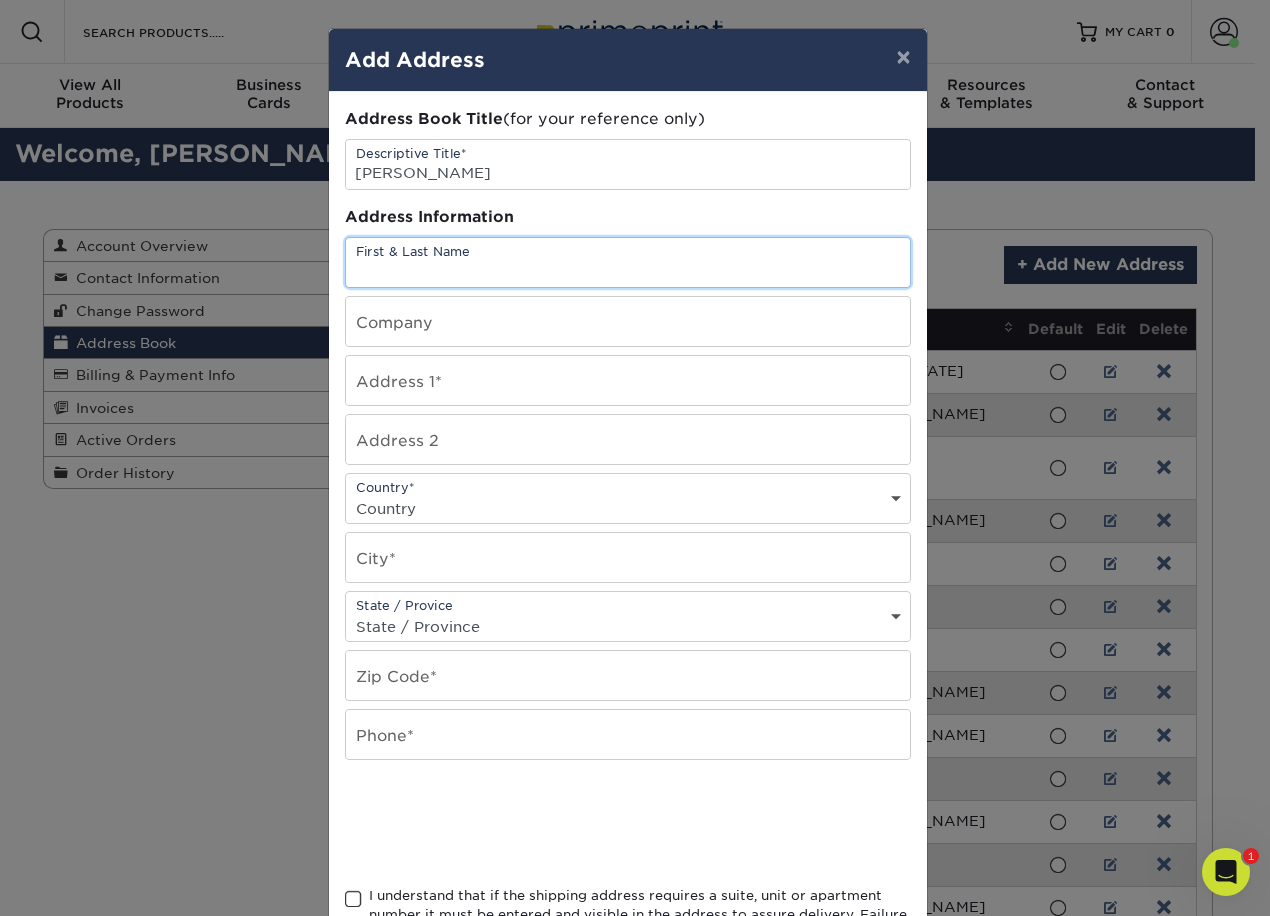 click at bounding box center (628, 262) 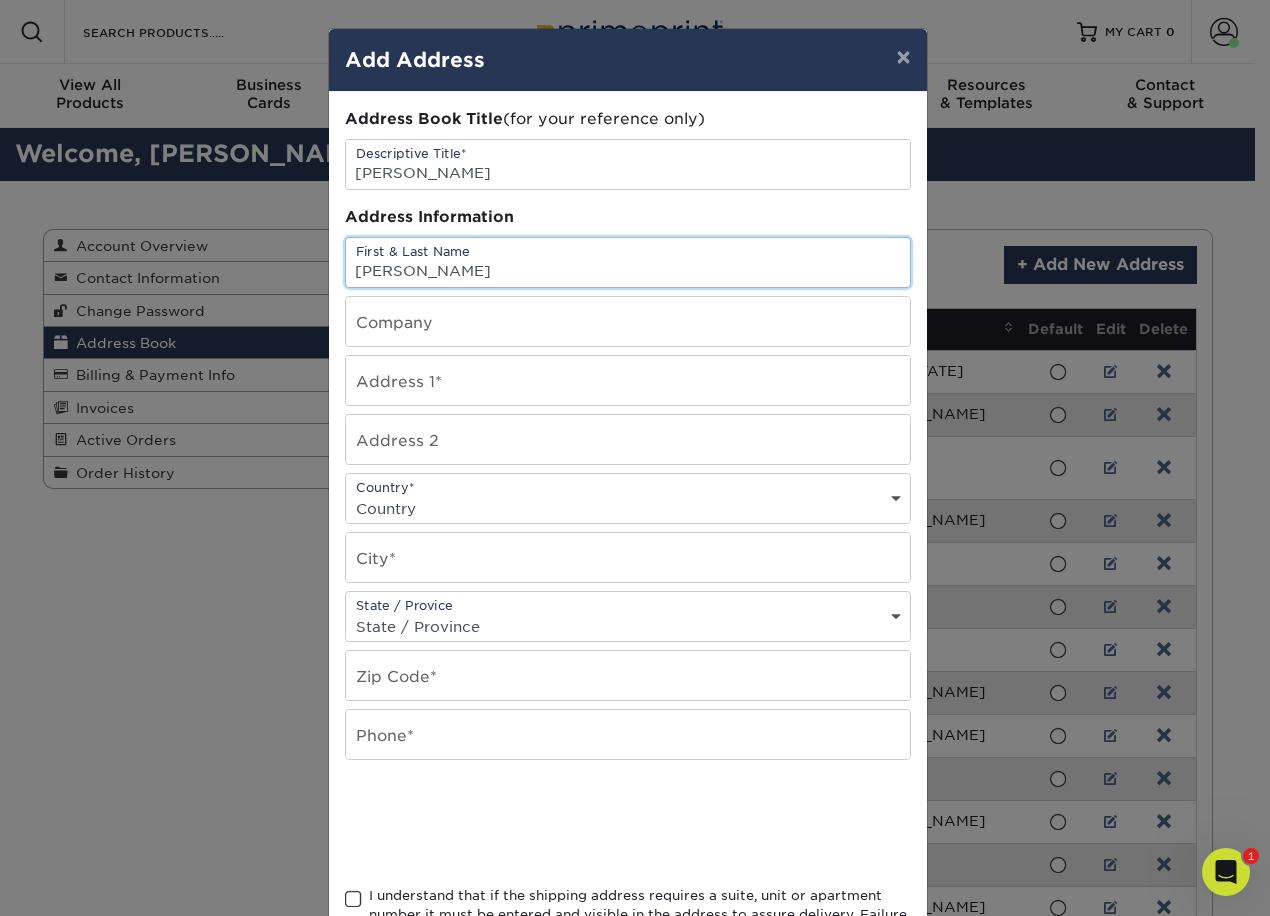 type on "[PERSON_NAME]" 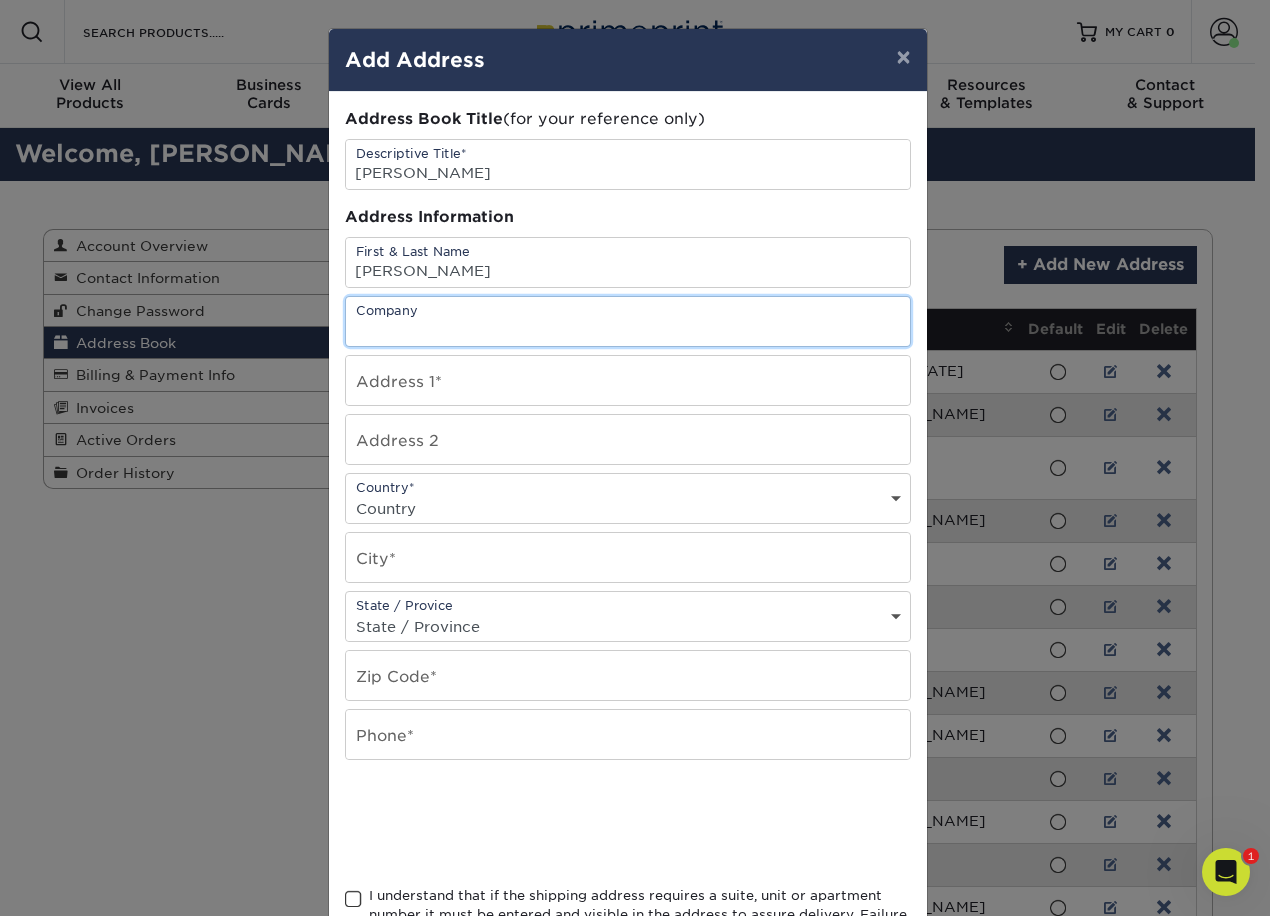 click at bounding box center (628, 321) 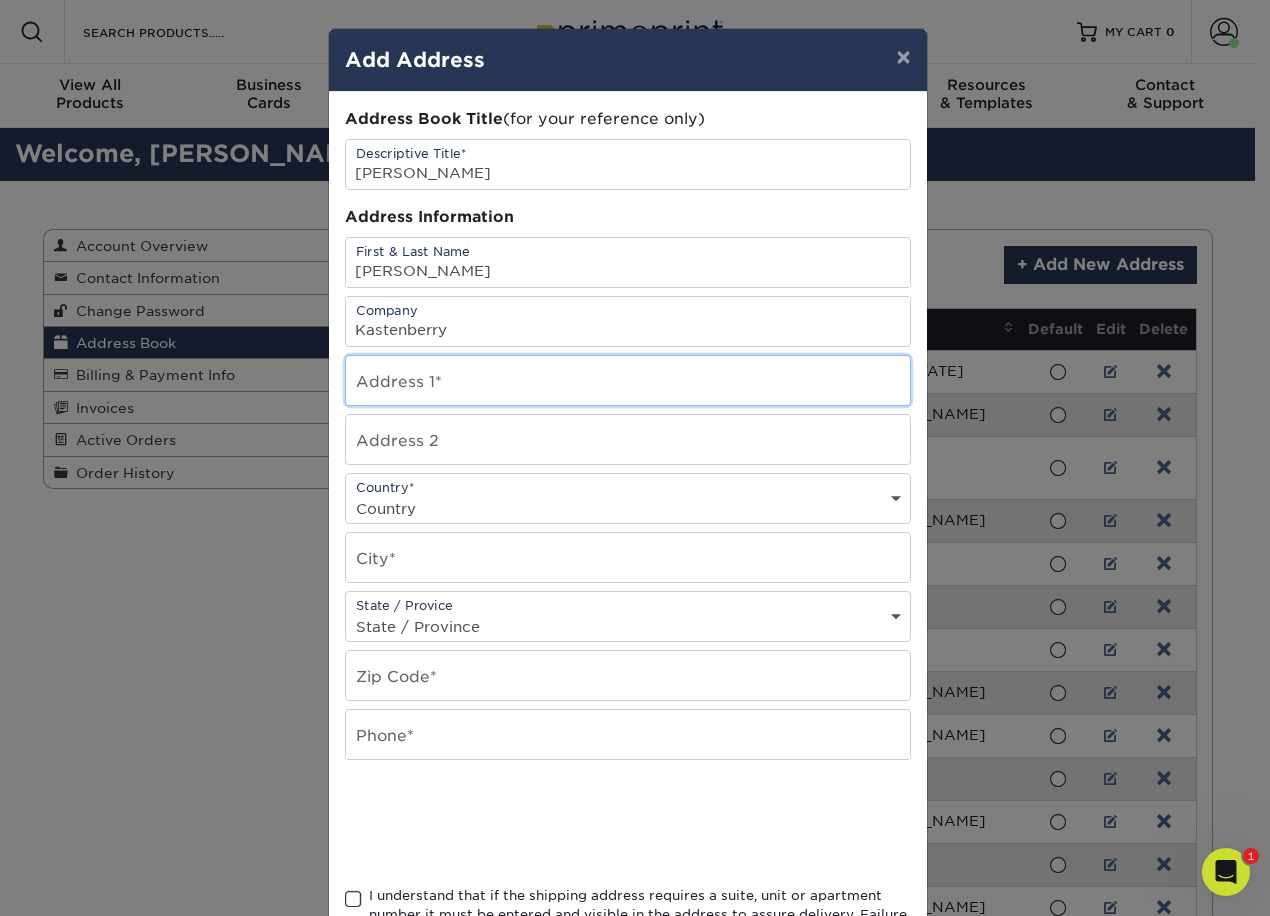 type on "7804 E 108th St STE C, TULSA, OK 74133 US" 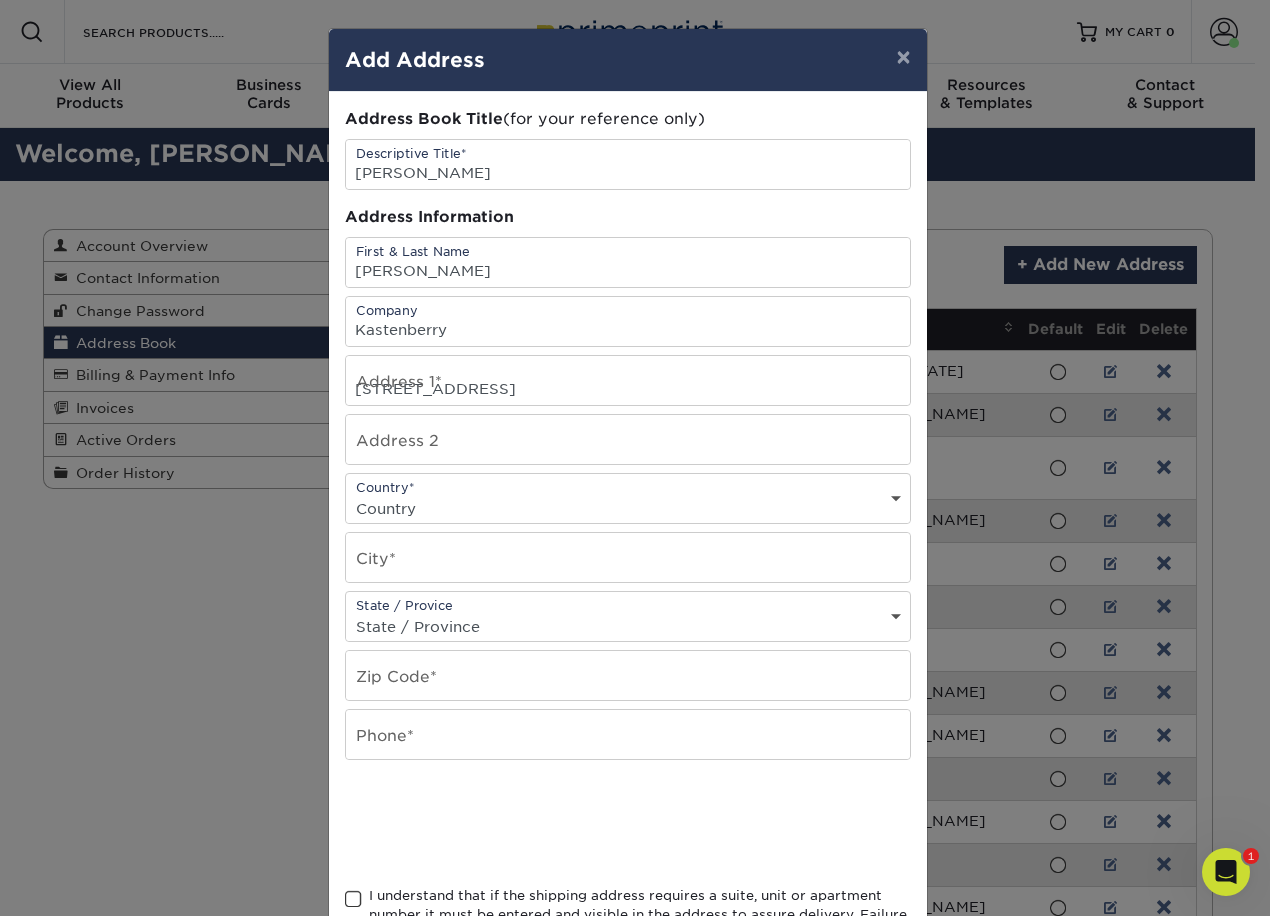 select on "US" 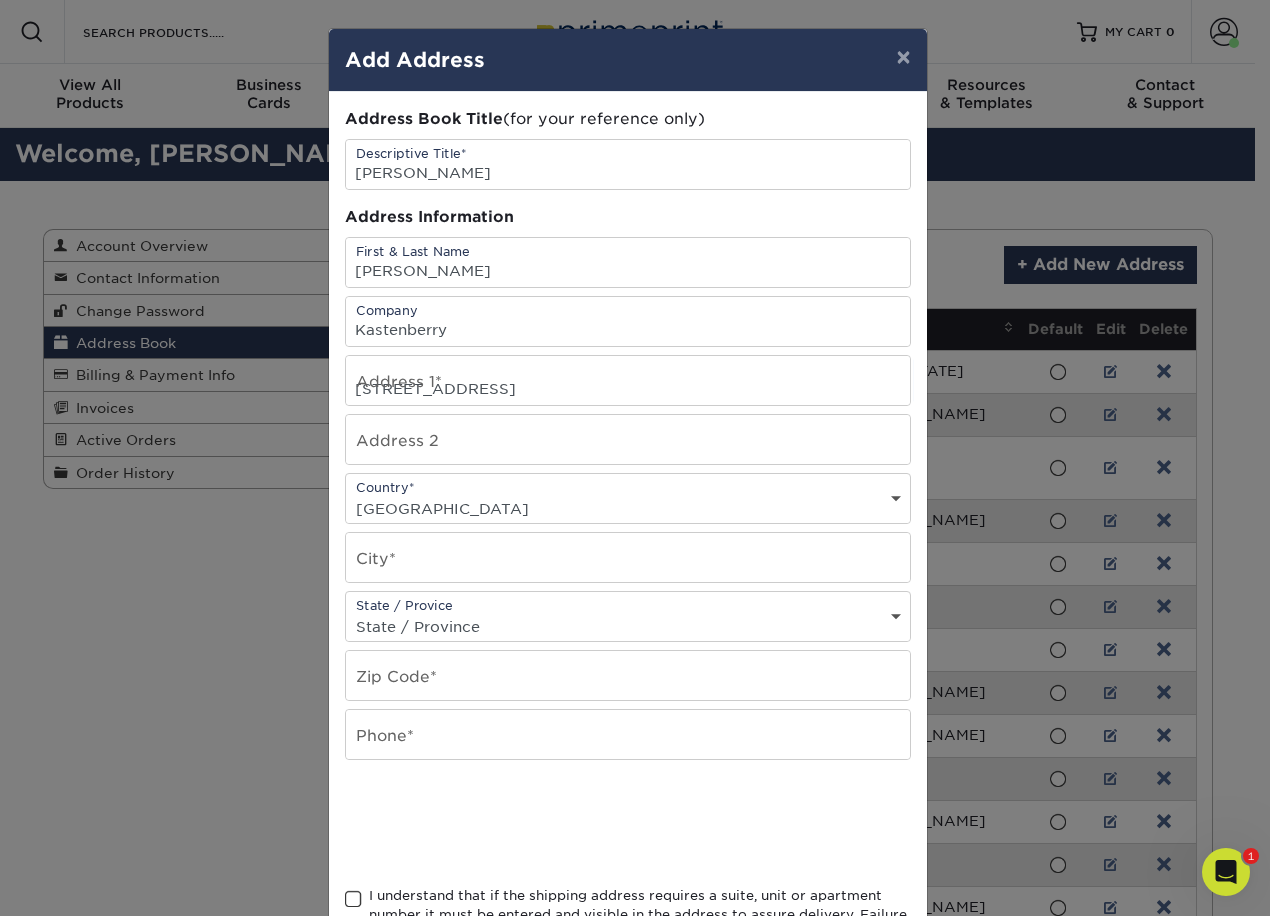 type on "74011" 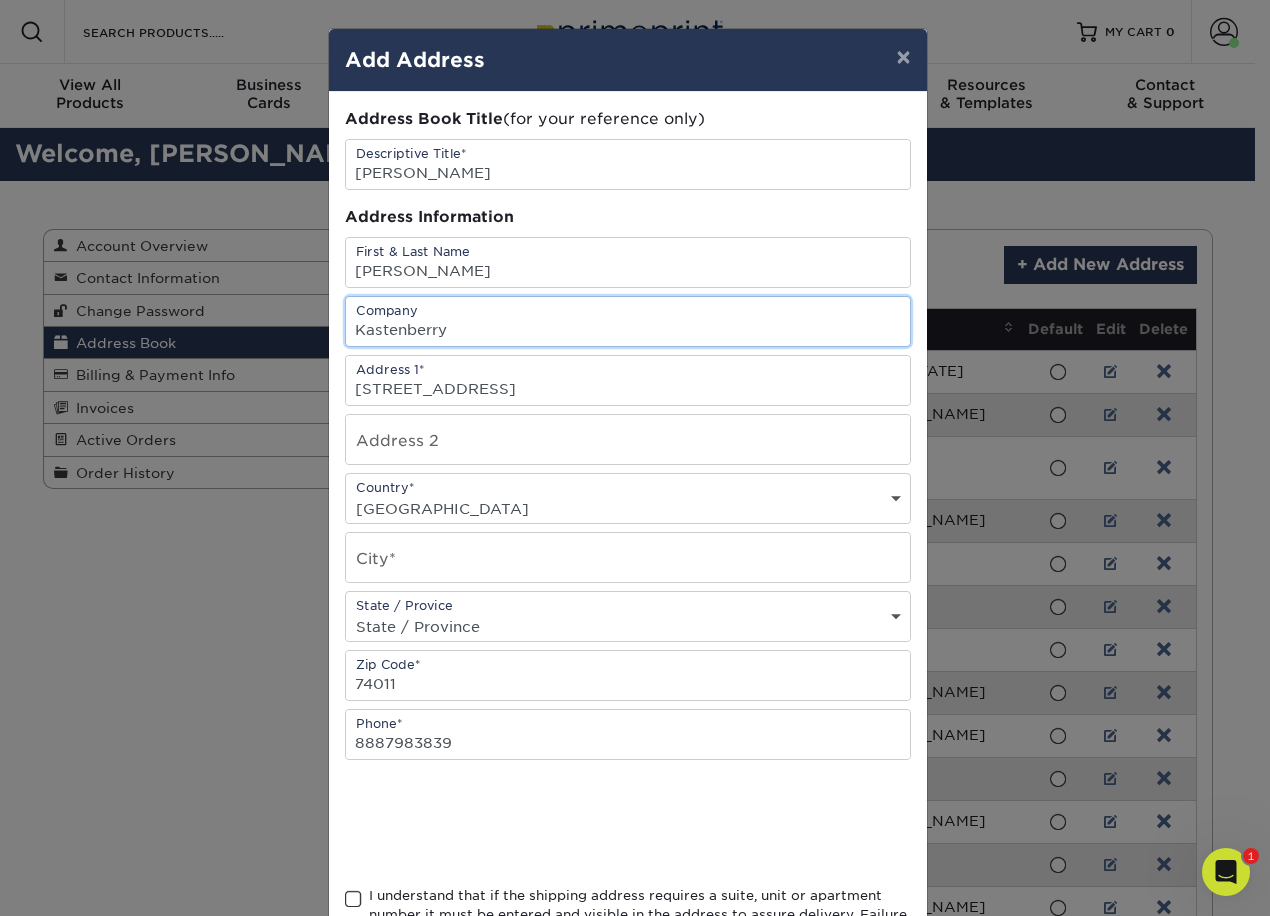 drag, startPoint x: 807, startPoint y: 340, endPoint x: 801, endPoint y: 351, distance: 12.529964 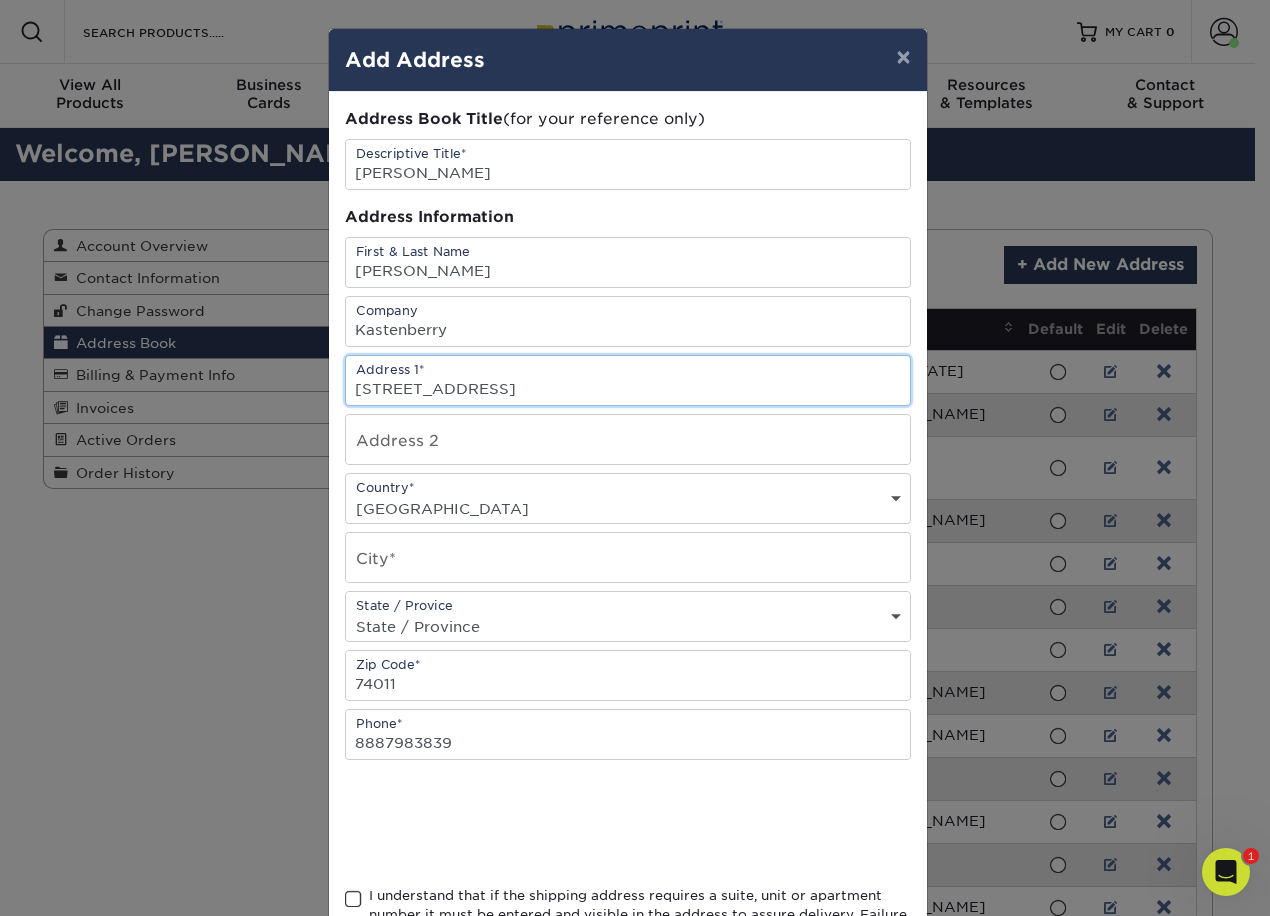 click on "7804 E 108th St STE C, TULSA, OK 74133 US" at bounding box center (628, 380) 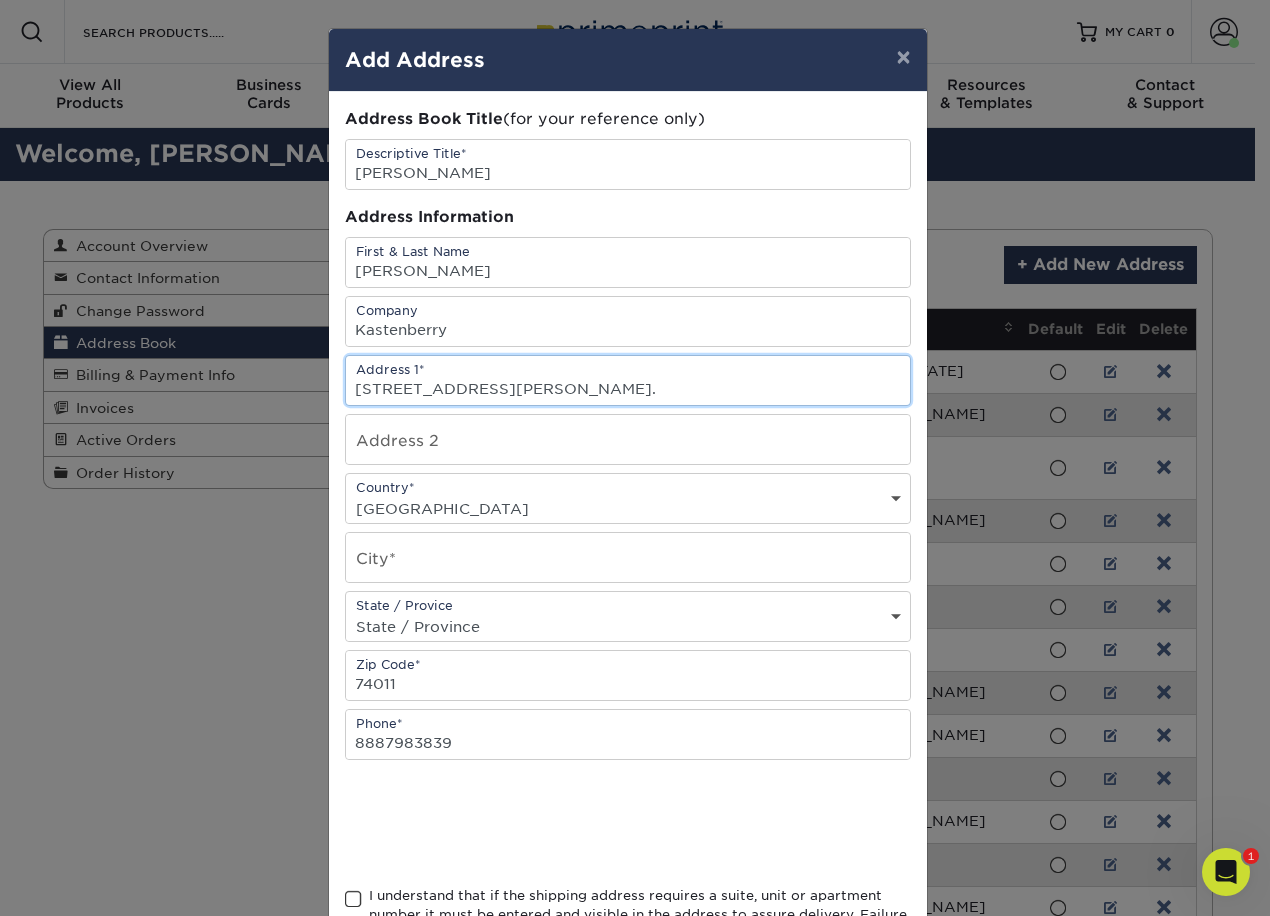 click on "1135 Springbrook Park Dr, Farmington, MO 63640." at bounding box center [628, 380] 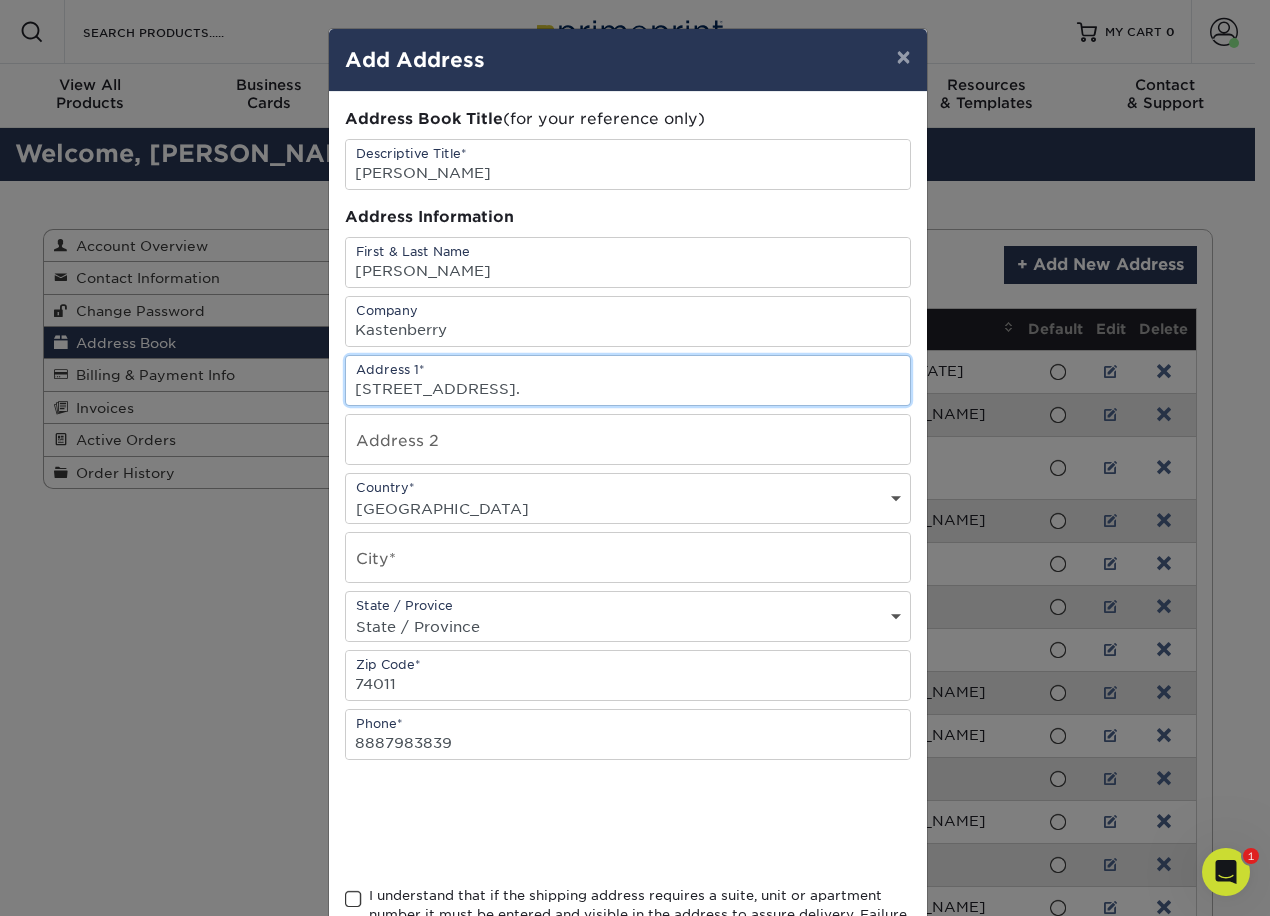 type on "1135 Springbrook Park Dr, , MO 63640." 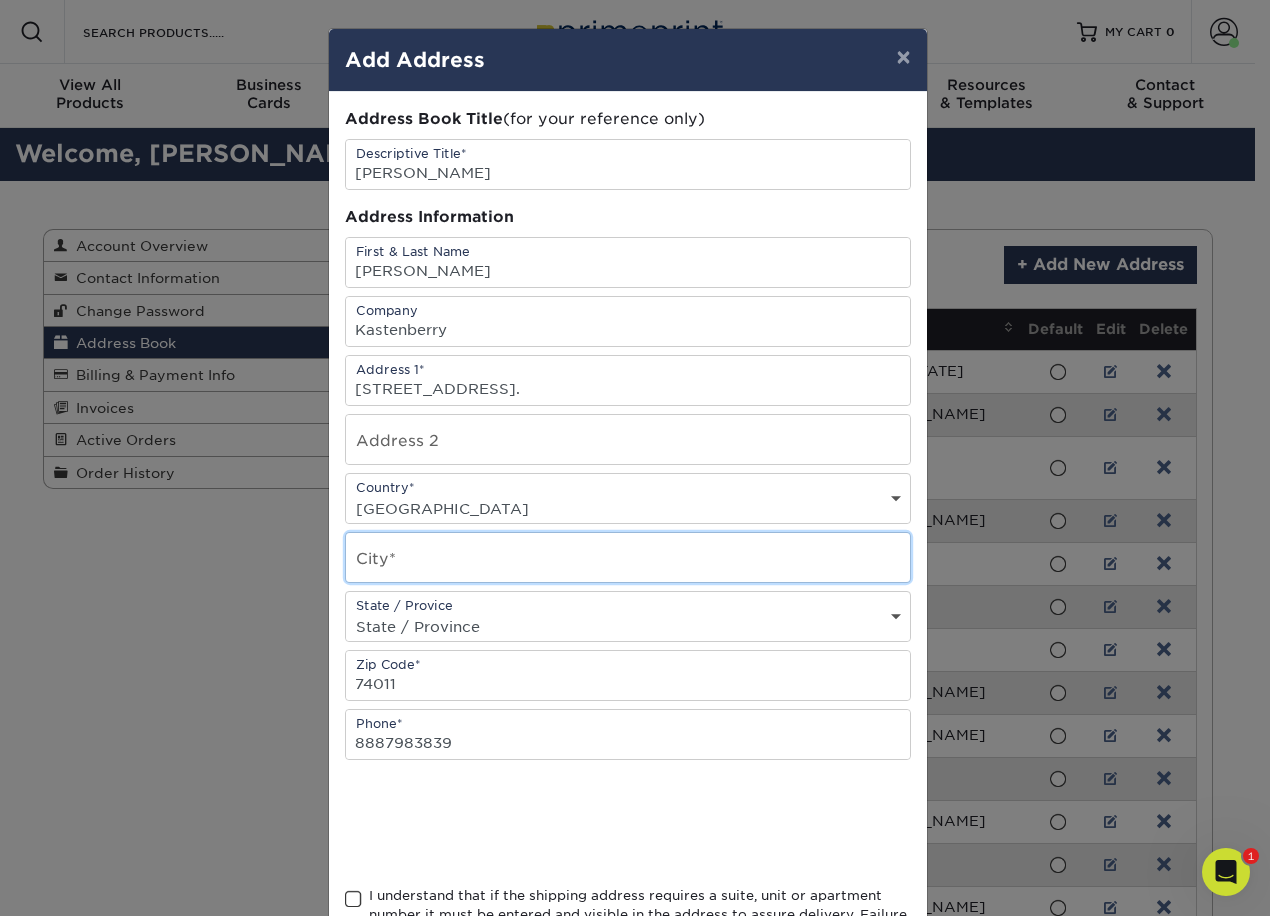 click at bounding box center (628, 557) 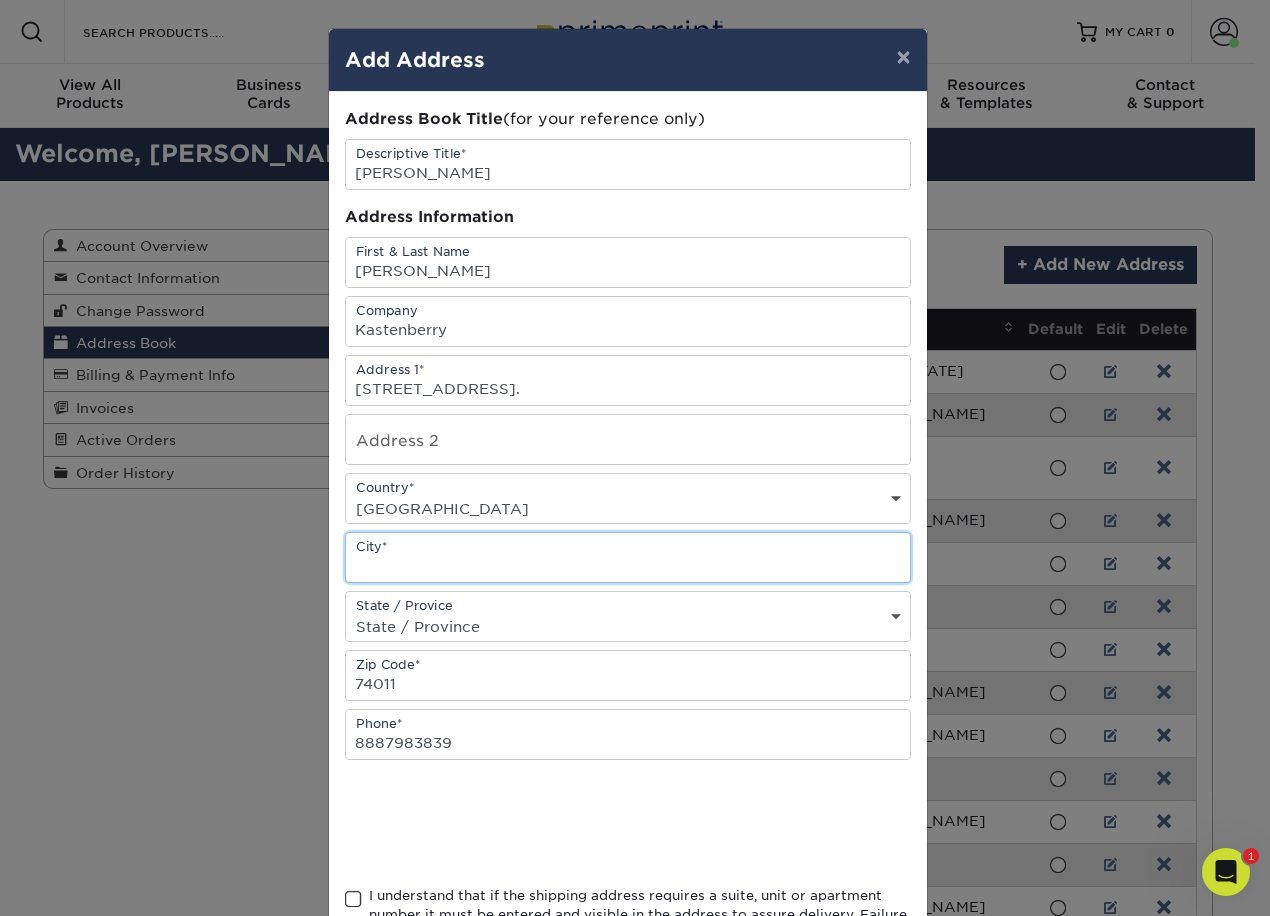 paste on "Farmington" 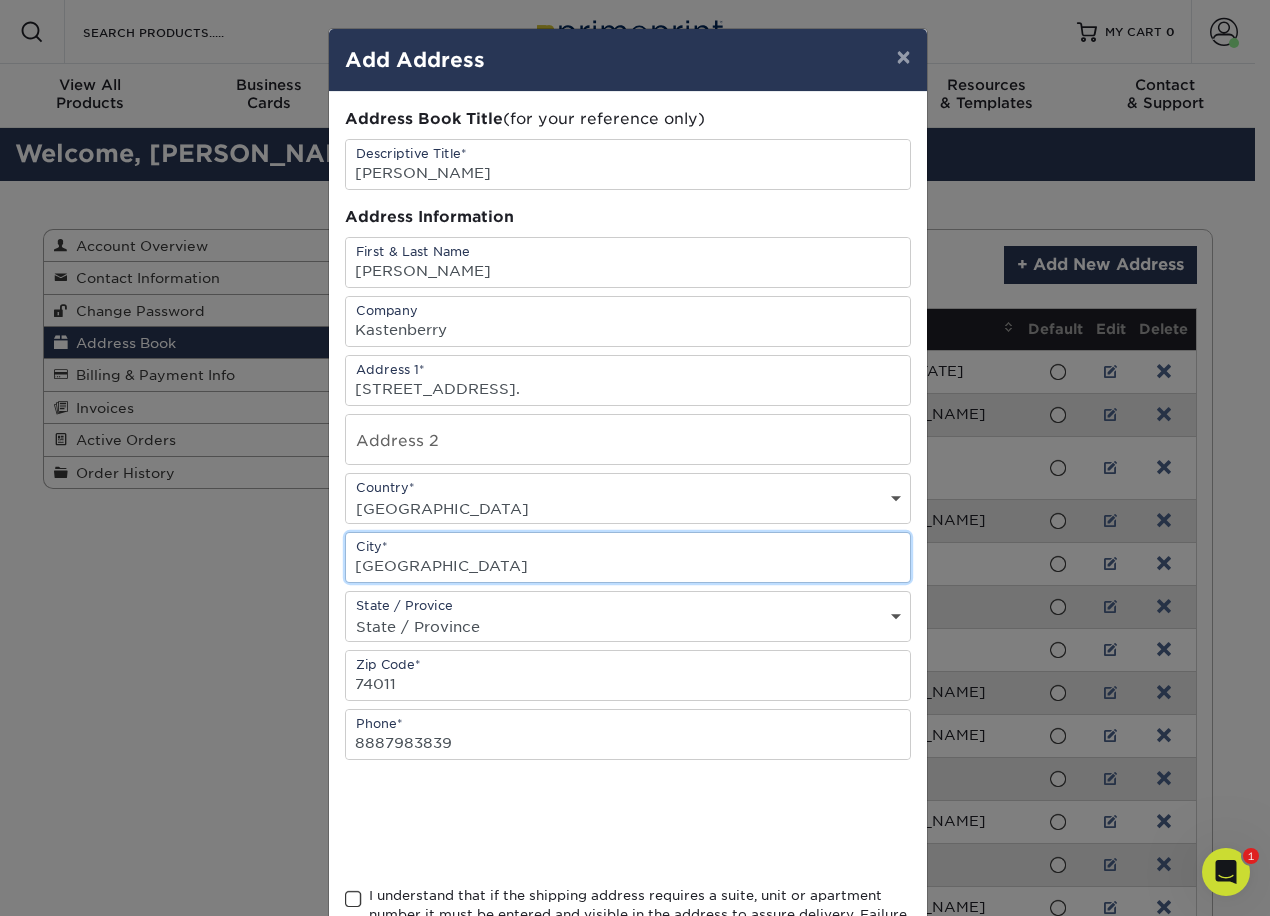 type on "Farmington" 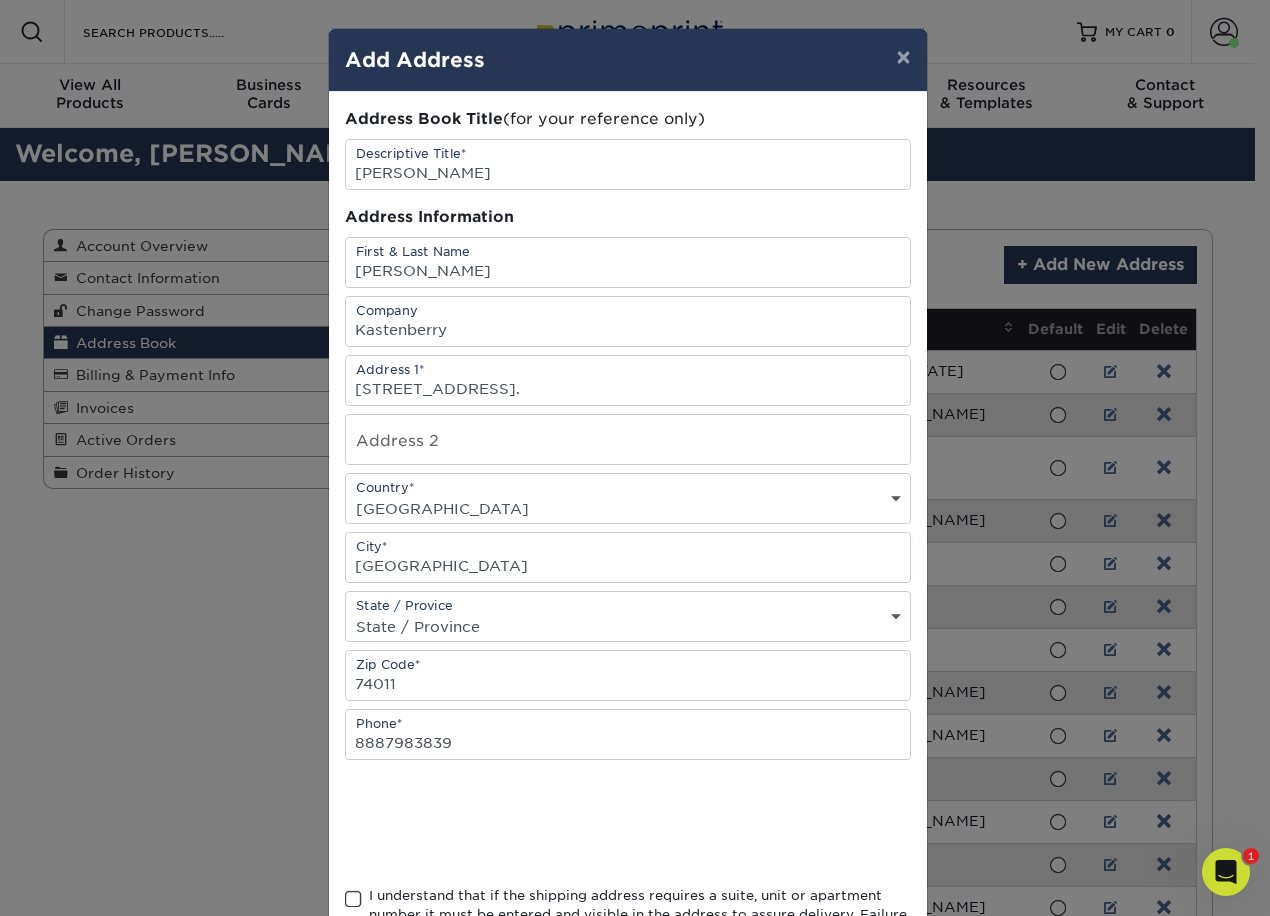 click on "State / Province Alabama Alaska Arizona Arkansas California Colorado Connecticut Delaware District of Columbia Florida Georgia Hawaii Idaho Illinois Indiana Iowa Kansas Kentucky Louisiana Maine Maryland Massachusetts Michigan Minnesota Mississippi Missouri Montana Nebraska Nevada New Hampshire New Jersey New Mexico New York North Carolina North Dakota Ohio Oklahoma Oregon Pennsylvania Rhode Island South Carolina South Dakota Tennessee Texas Utah Vermont Virginia Washington West Virginia Wisconsin Wyoming ACT NSW NT QLD SA TAS VIC WA NZ Alberta British Columbia Manitoba New Brunswick Newfoundland Northwest Territories Nova Scotia Nunavut Ontario Prince Edward Island Quebec Saskatchewan Yukon Puerto Rico Aguascalientes Baja California Baja California Sur Campeche Chiapas Chihuahua Coahuila Colima Distrito Federal Durango Guanajuato Guerrero Hidalgo Jalisco Mexico Michoacan Morelos Nayarit Nuevo Leon Oaxaca Puebla Queretaro Quintana Roo San Luis Patosi Sinaloa Sonora Tabasco Tamaulipas Tlaxcala Veracruz Yucatan" at bounding box center [628, 626] 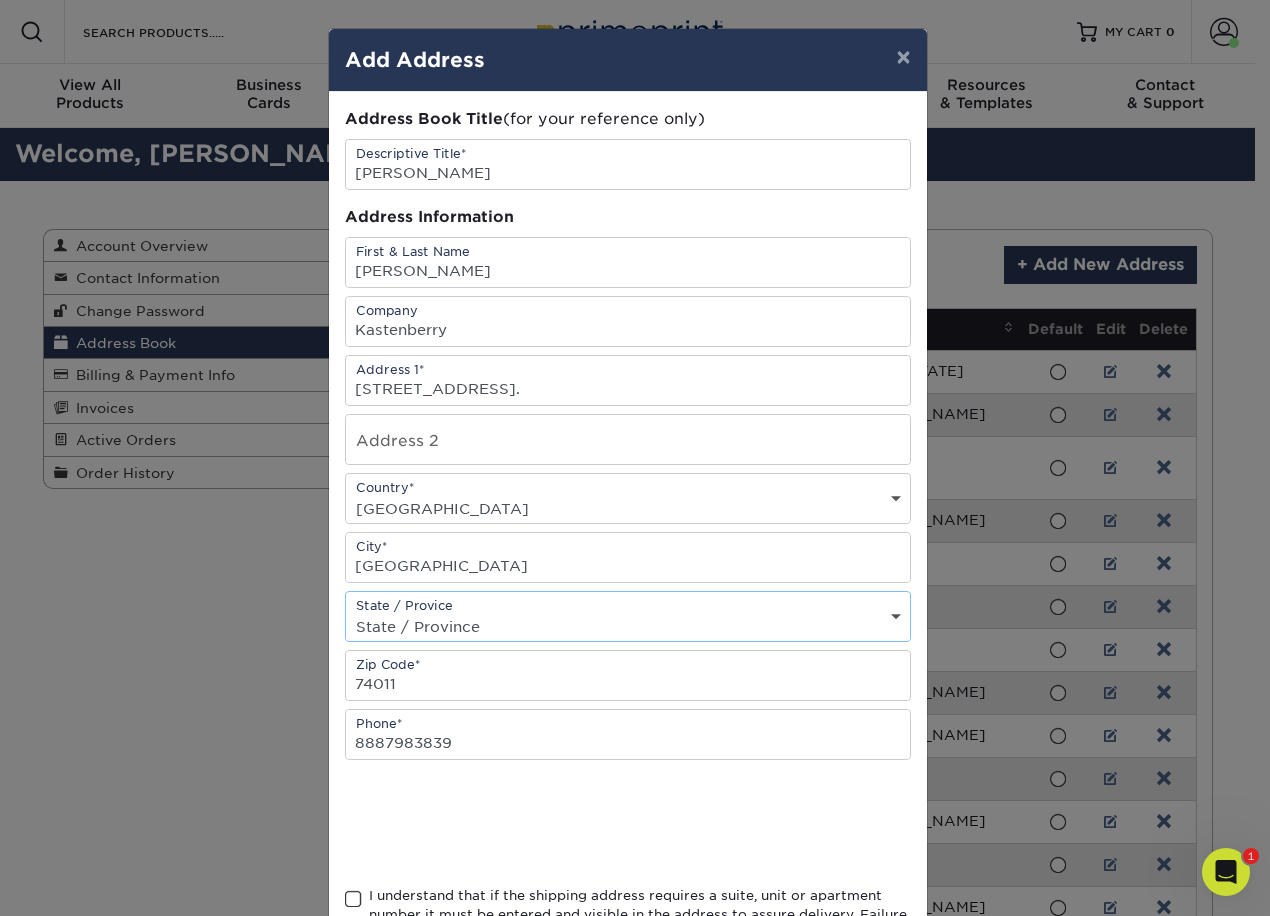 select on "MO" 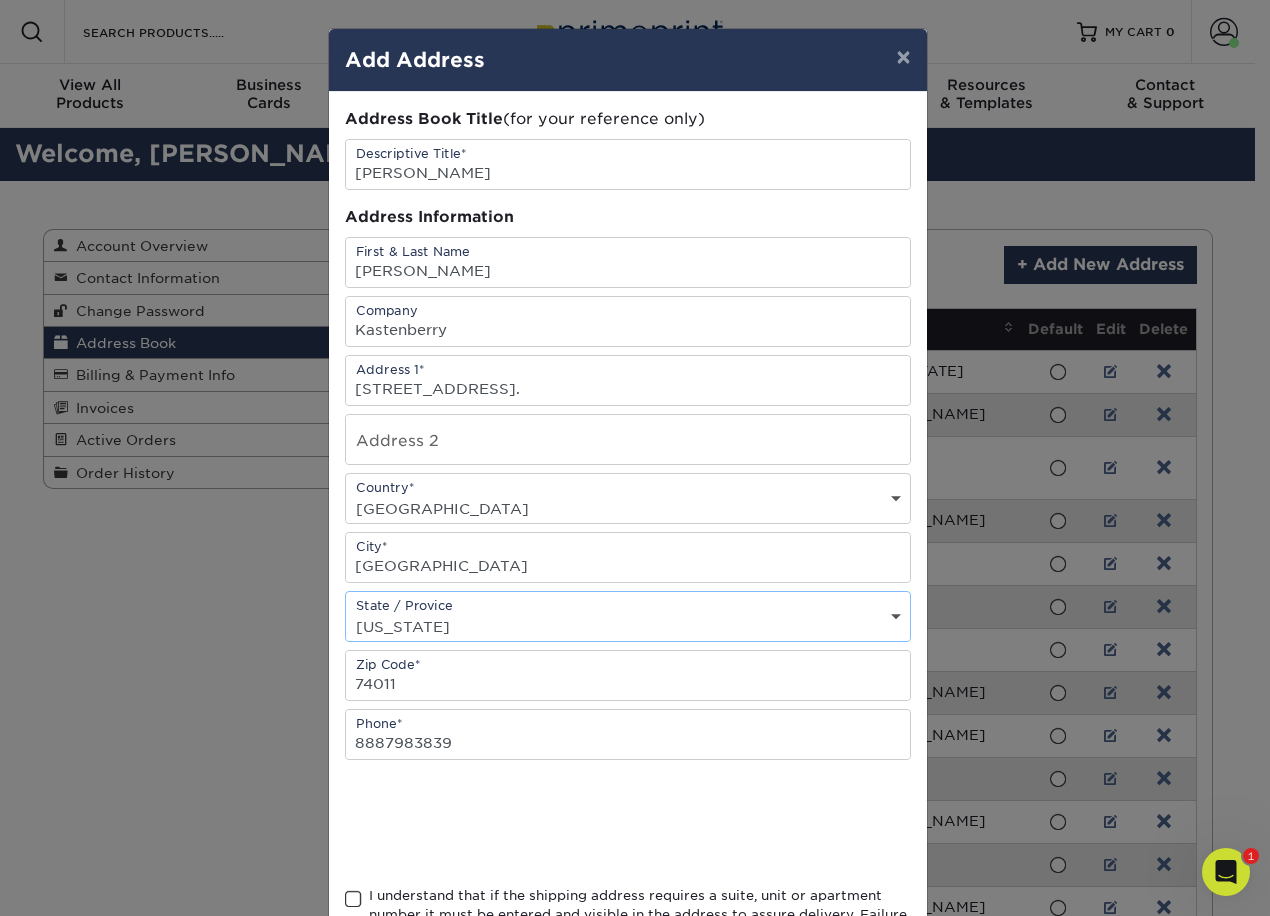 click on "State / Province Alabama Alaska Arizona Arkansas California Colorado Connecticut Delaware District of Columbia Florida Georgia Hawaii Idaho Illinois Indiana Iowa Kansas Kentucky Louisiana Maine Maryland Massachusetts Michigan Minnesota Mississippi Missouri Montana Nebraska Nevada New Hampshire New Jersey New Mexico New York North Carolina North Dakota Ohio Oklahoma Oregon Pennsylvania Rhode Island South Carolina South Dakota Tennessee Texas Utah Vermont Virginia Washington West Virginia Wisconsin Wyoming ACT NSW NT QLD SA TAS VIC WA NZ Alberta British Columbia Manitoba New Brunswick Newfoundland Northwest Territories Nova Scotia Nunavut Ontario Prince Edward Island Quebec Saskatchewan Yukon Puerto Rico Aguascalientes Baja California Baja California Sur Campeche Chiapas Chihuahua Coahuila Colima Distrito Federal Durango Guanajuato Guerrero Hidalgo Jalisco Mexico Michoacan Morelos Nayarit Nuevo Leon Oaxaca Puebla Queretaro Quintana Roo San Luis Patosi Sinaloa Sonora Tabasco Tamaulipas Tlaxcala Veracruz Yucatan" at bounding box center (628, 626) 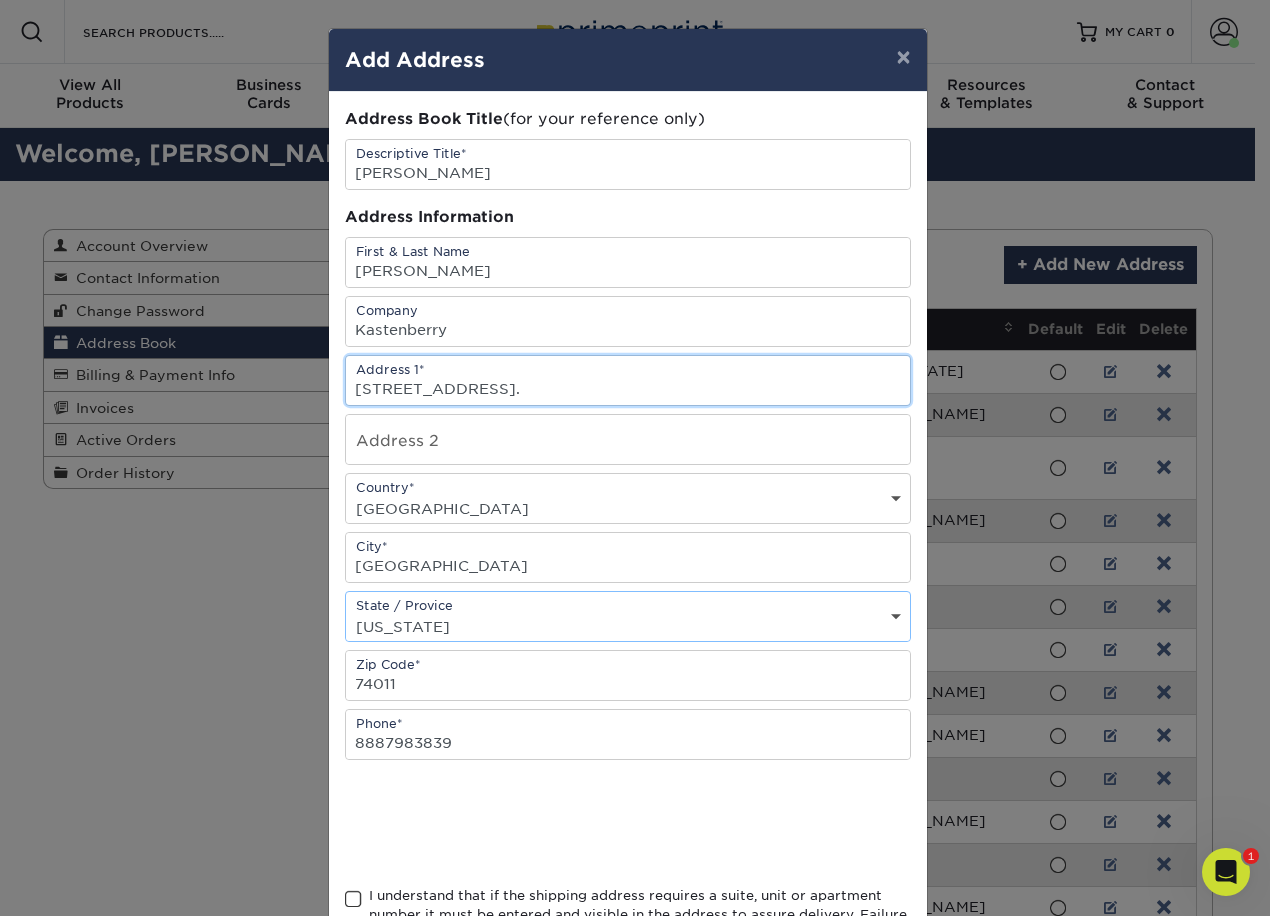 click on "1135 Springbrook Park Dr, , MO 63640." at bounding box center (628, 380) 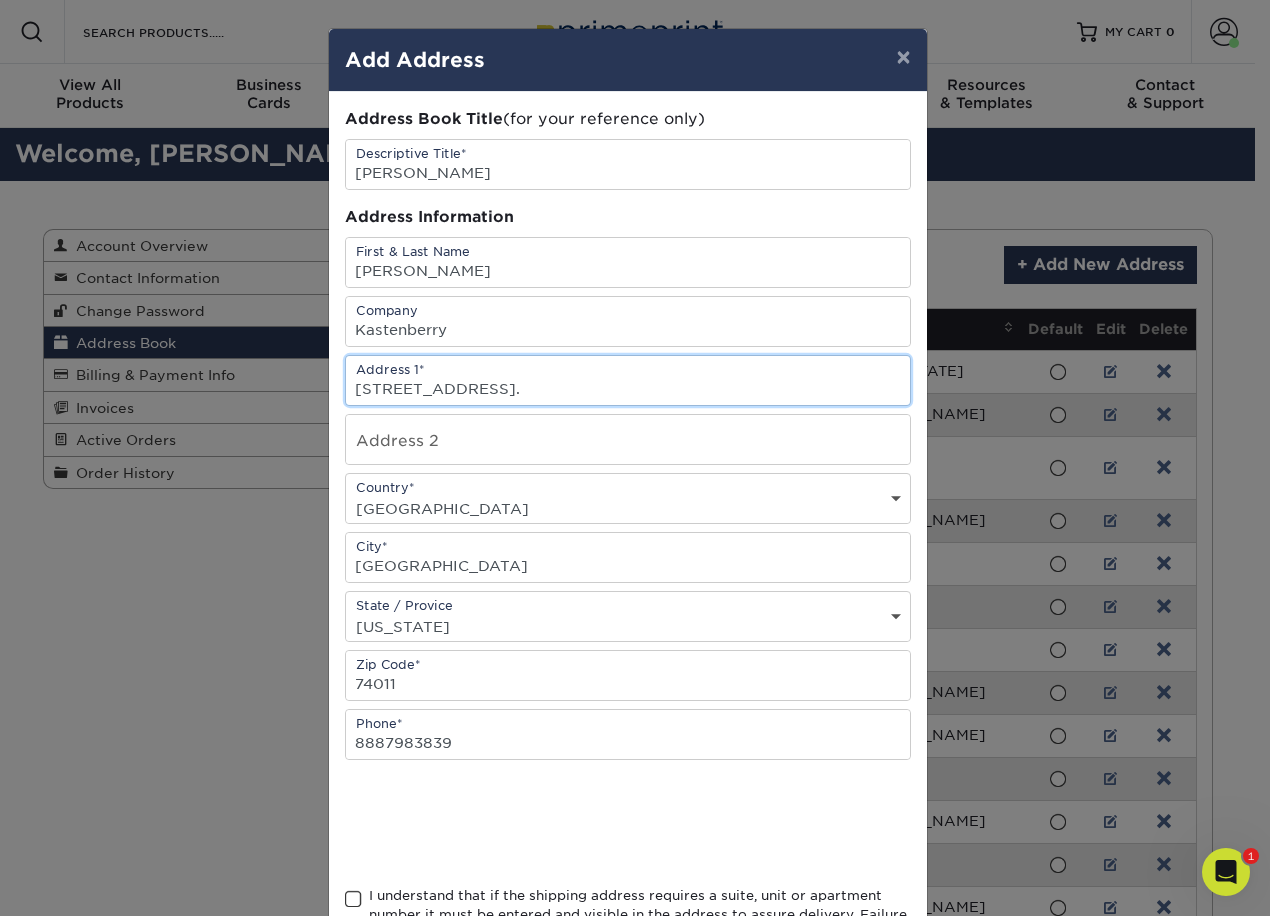 click on "1135 Springbrook Park Dr, , MO 63640." at bounding box center (628, 380) 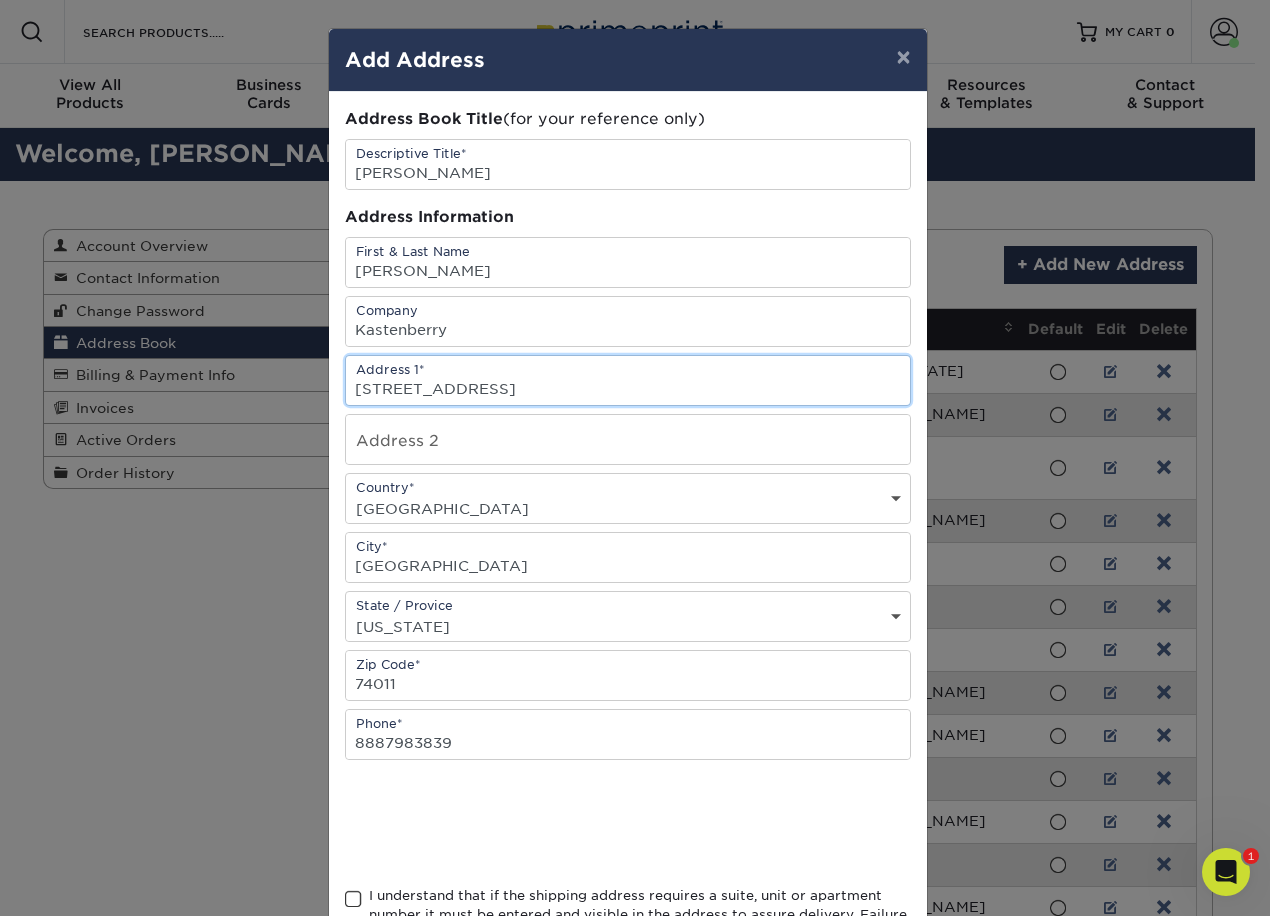 type on "1135 Springbrook Park Dr, , MO ." 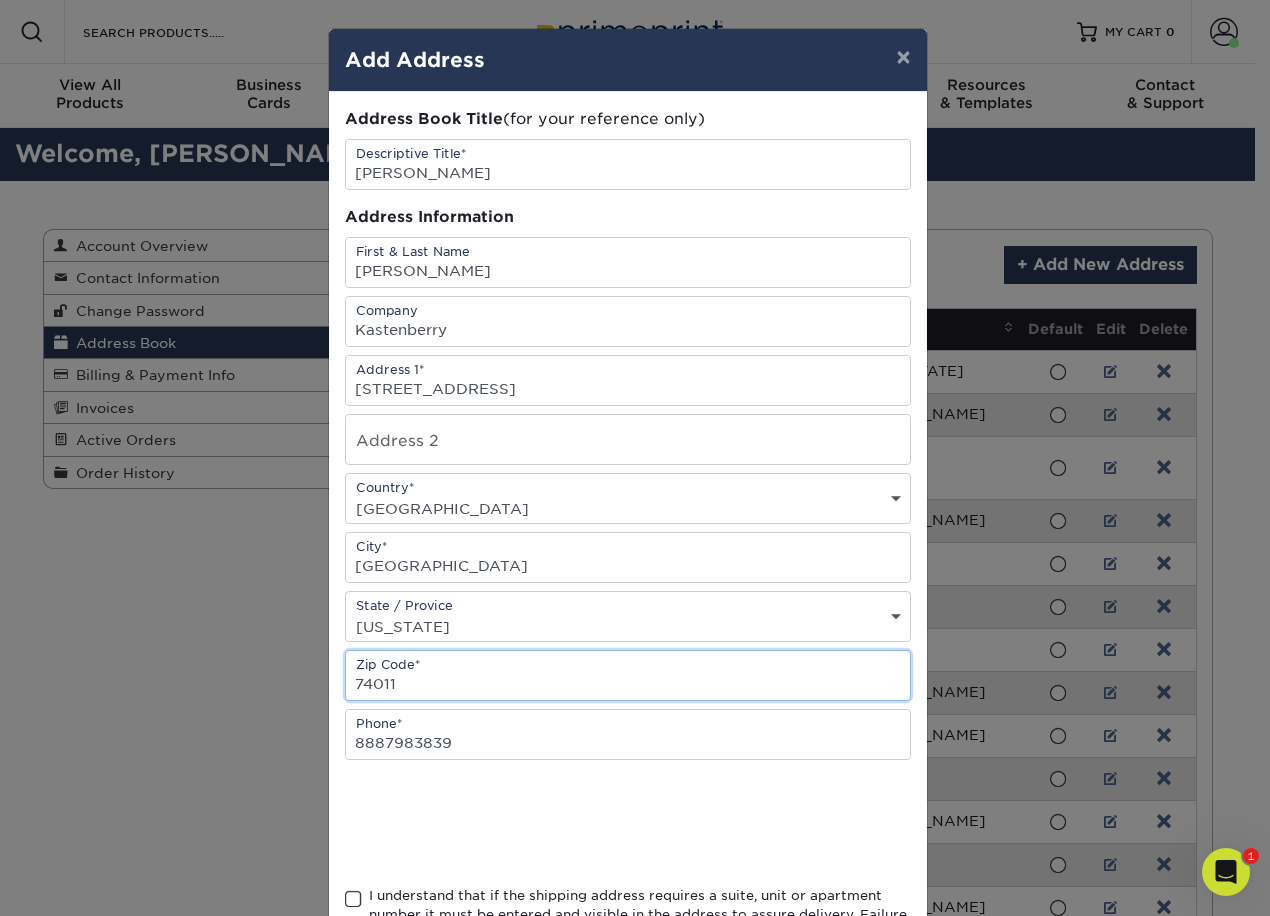 click on "74011" at bounding box center [628, 675] 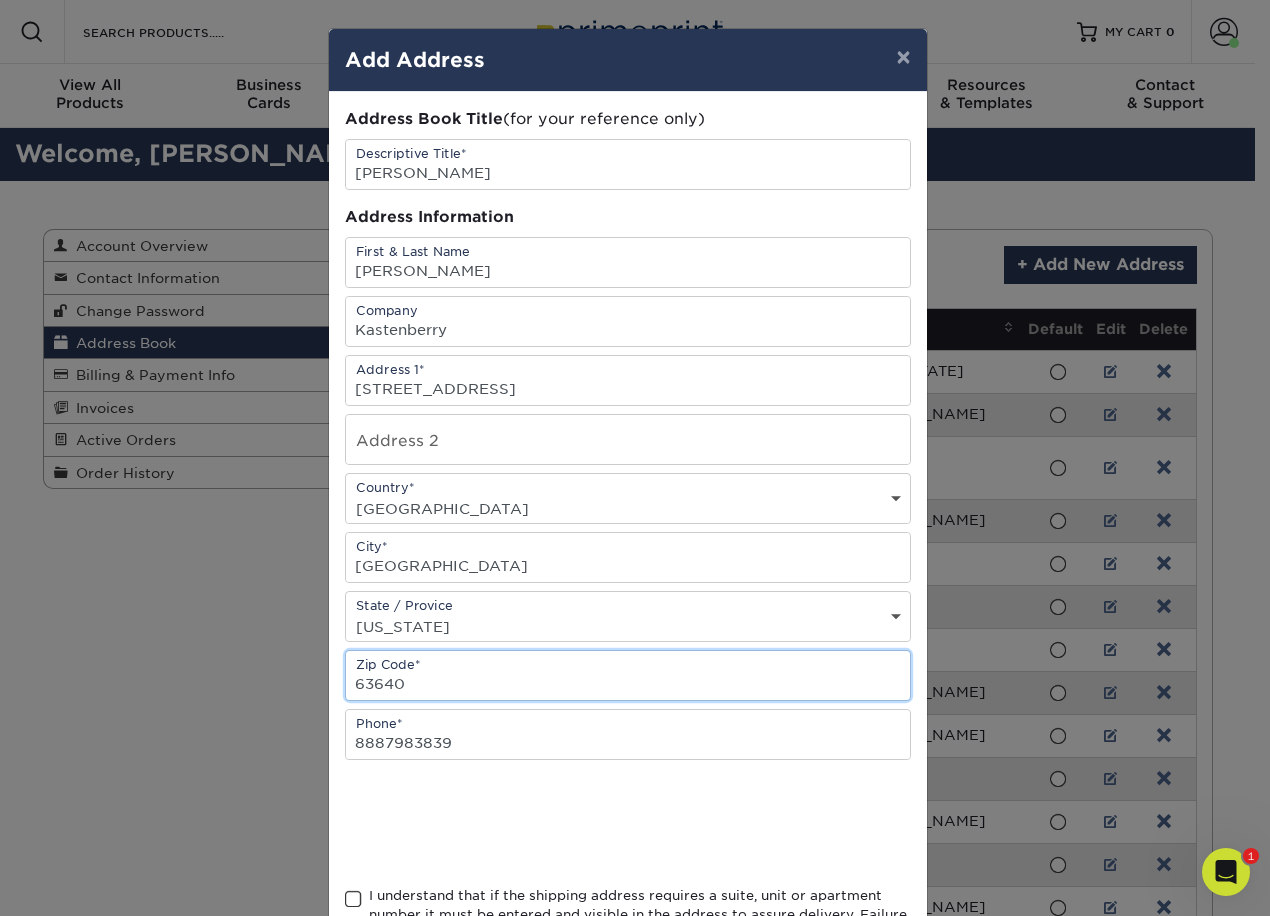 type on "63640" 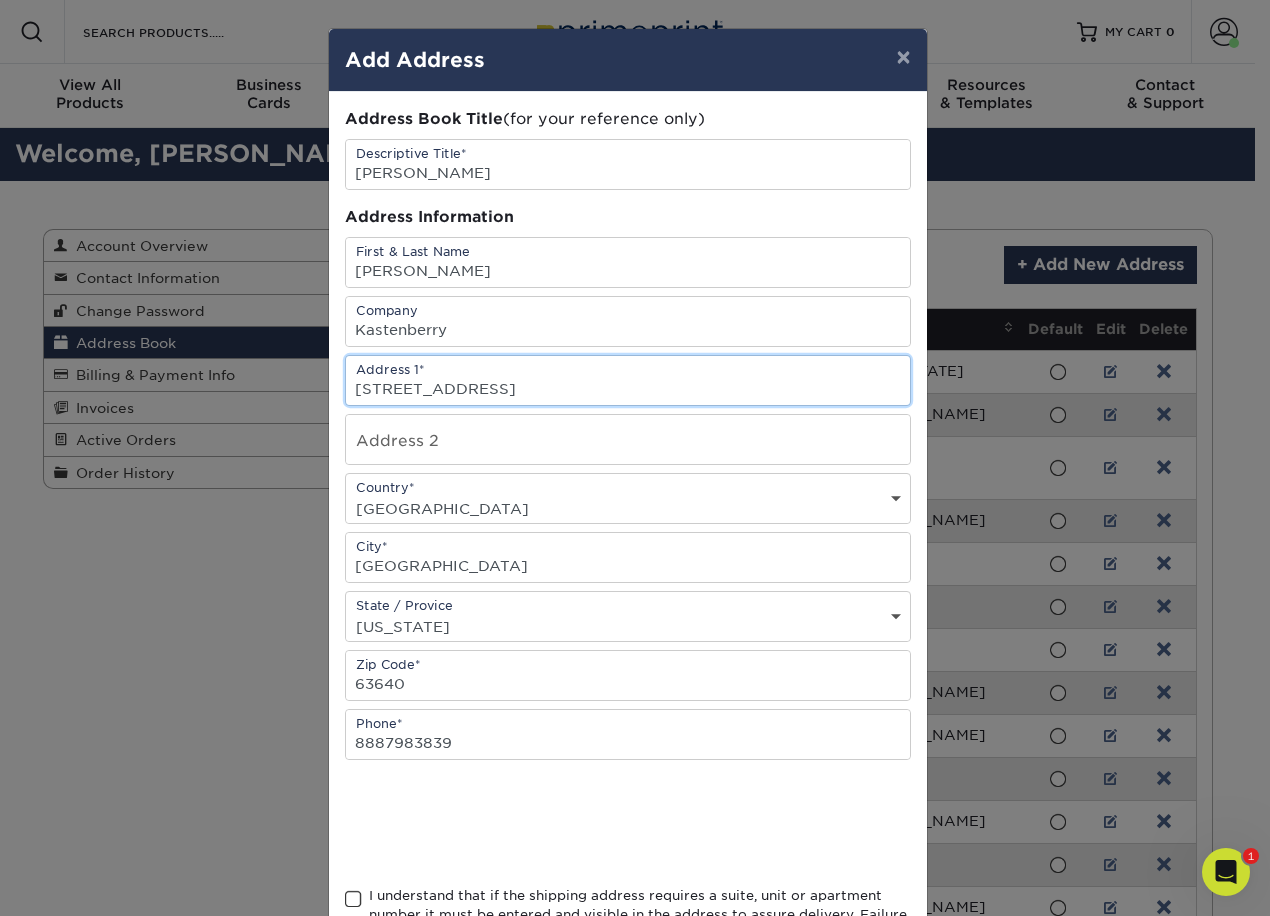 click on "1135 Springbrook Park Dr, , MO ." at bounding box center (628, 380) 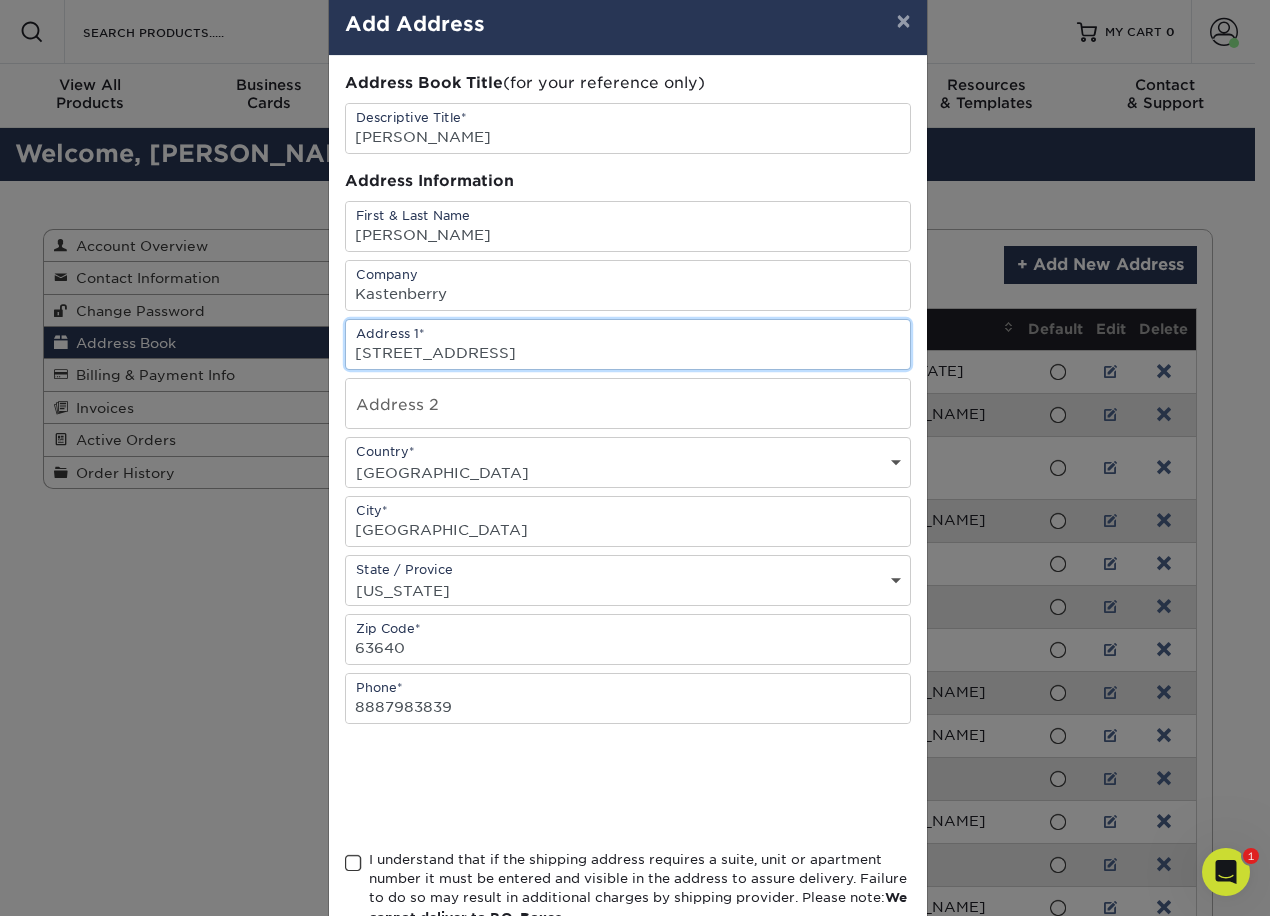 scroll, scrollTop: 100, scrollLeft: 0, axis: vertical 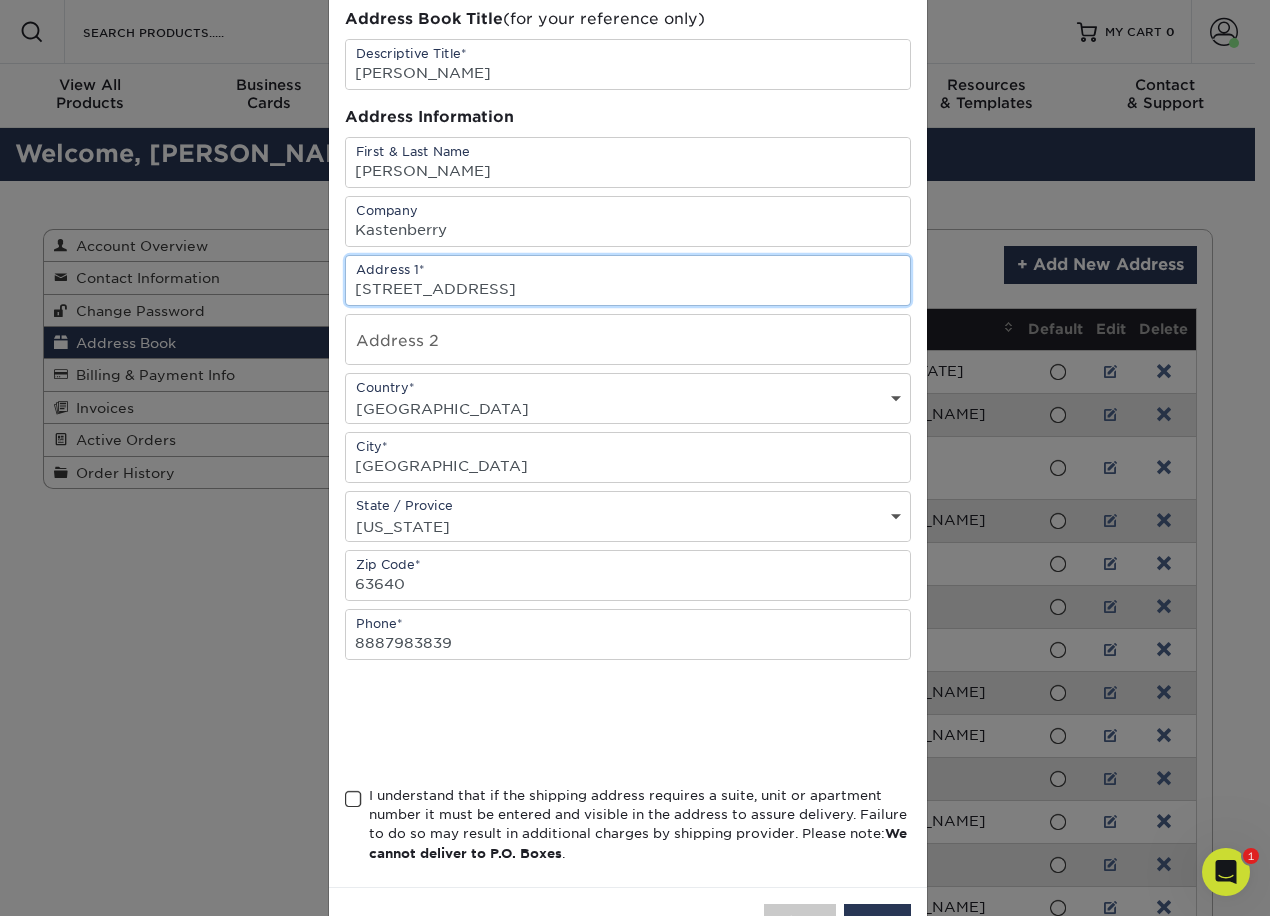 type on "[STREET_ADDRESS]" 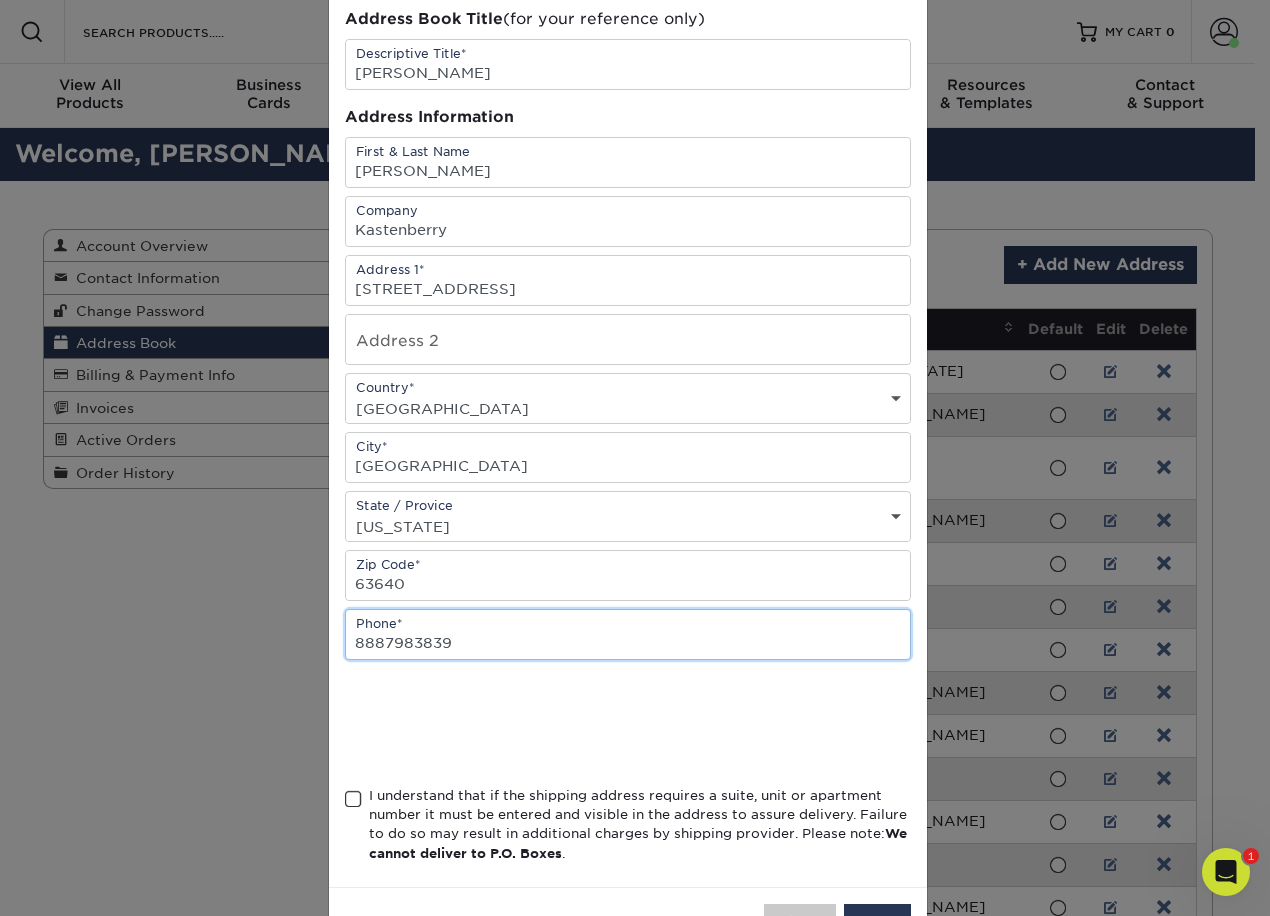 click on "8887983839" at bounding box center (628, 634) 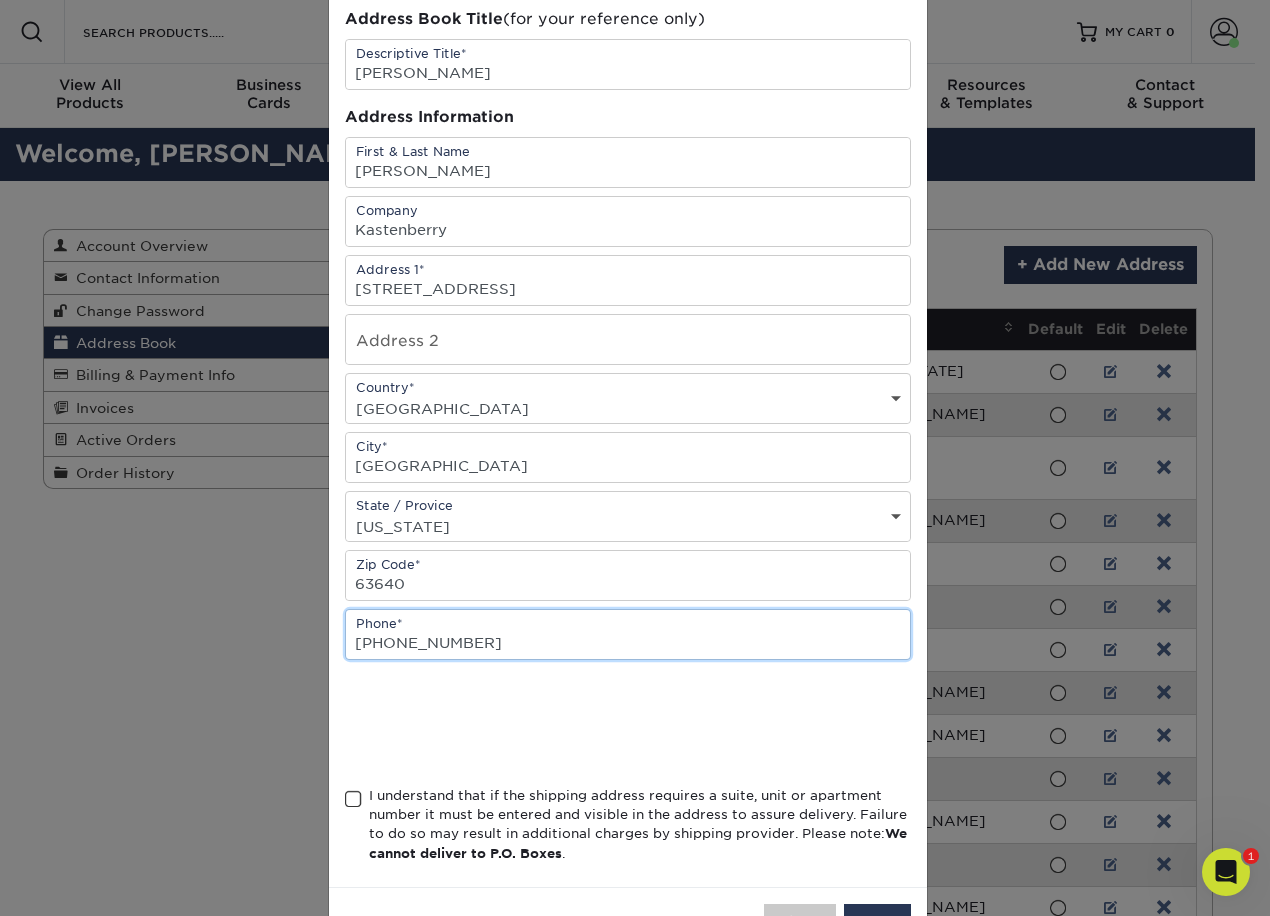click on "573-366-5393" at bounding box center (628, 634) 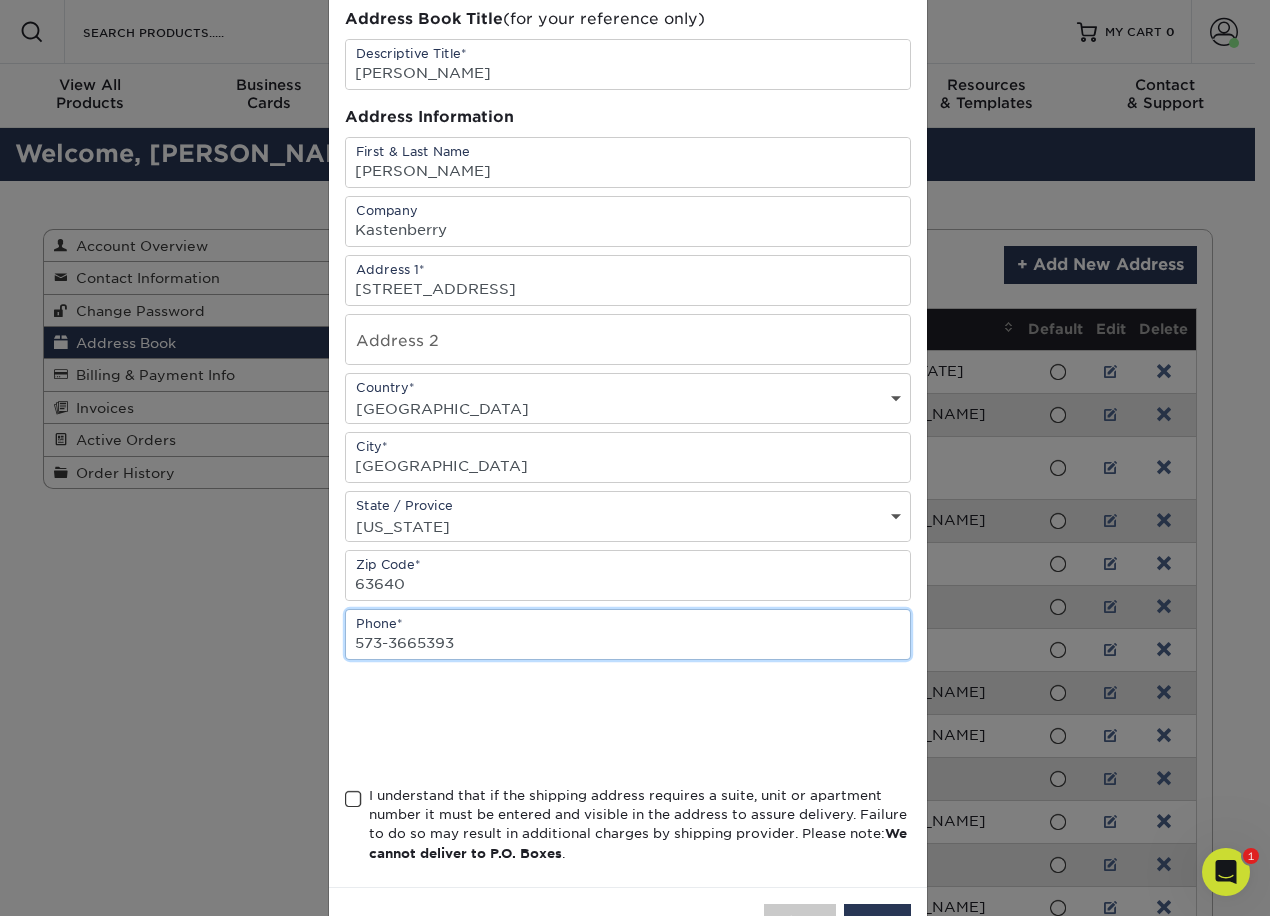 click on "573-3665393" at bounding box center [628, 634] 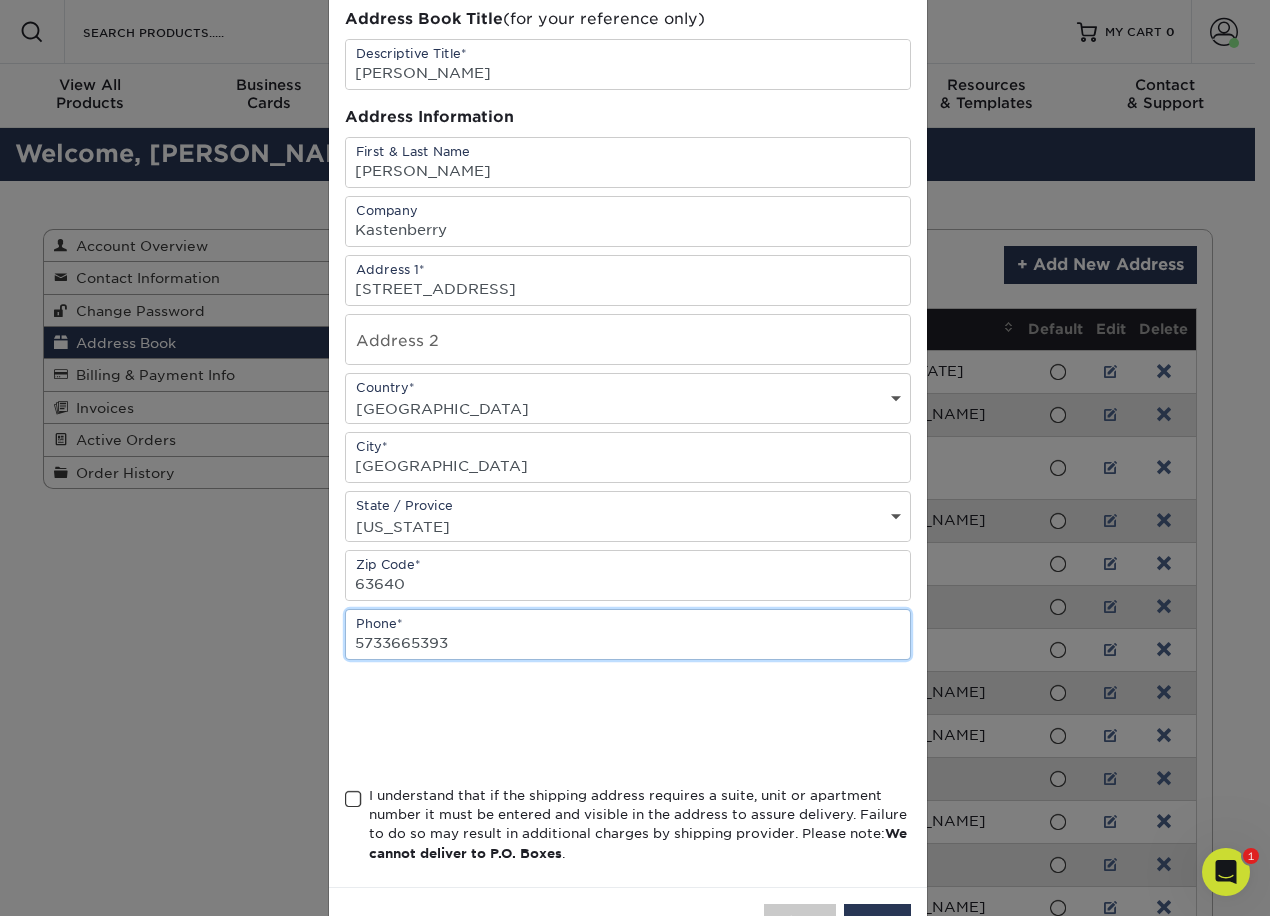 scroll, scrollTop: 171, scrollLeft: 0, axis: vertical 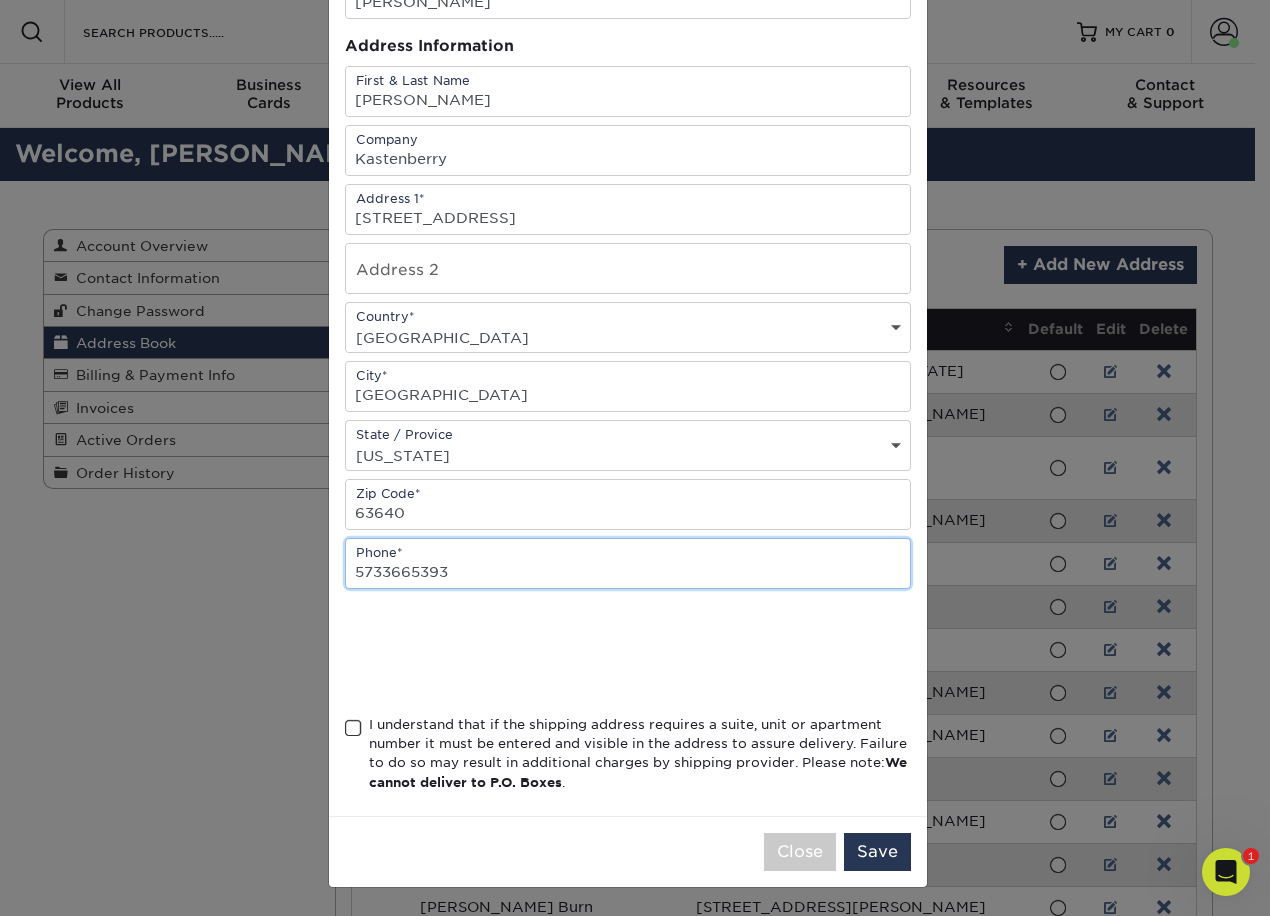 type on "5733665393" 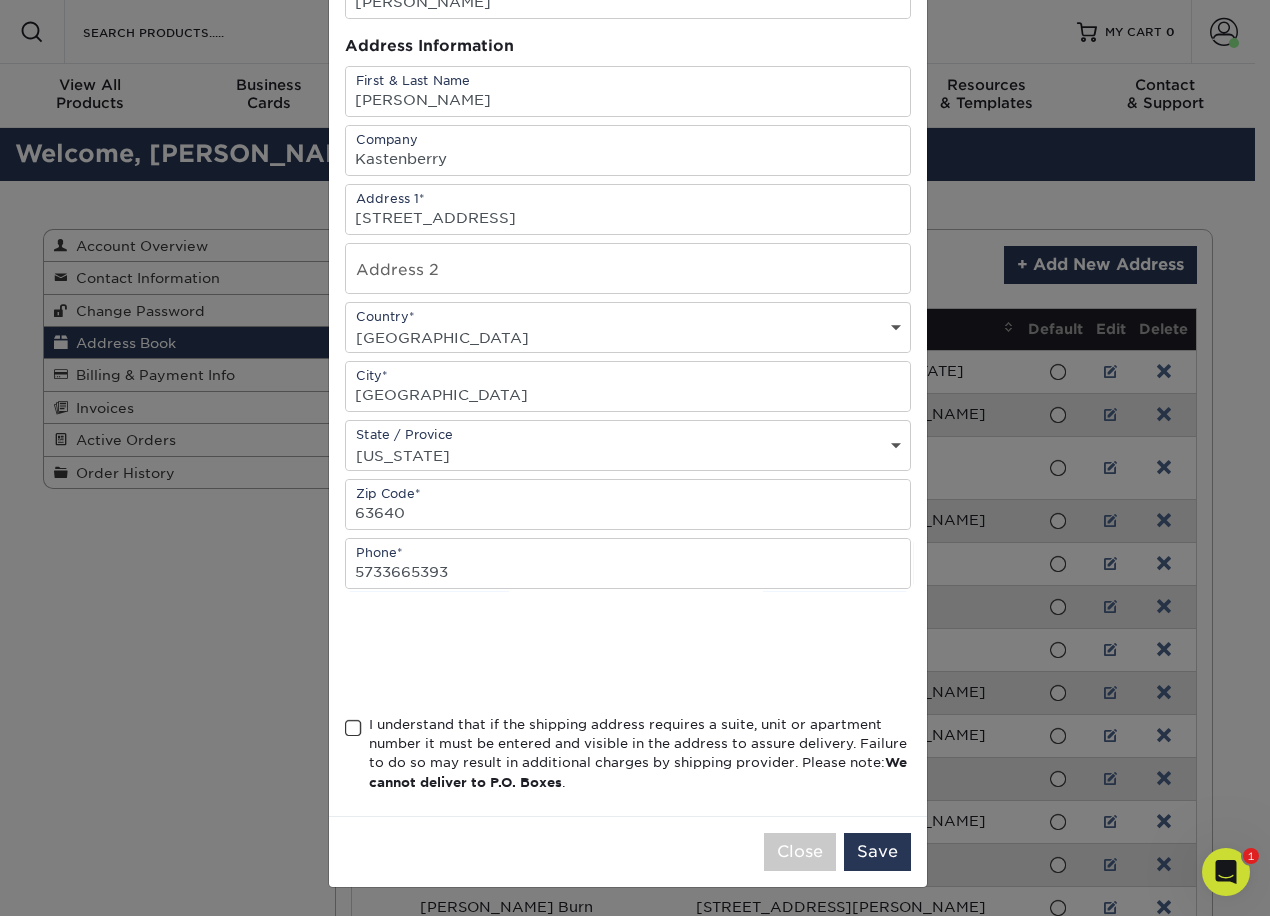 click on "I understand that if the shipping address requires a suite, unit or apartment number it must be entered and visible in the address to assure delivery. Failure to do so may result in additional charges by shipping provider. Please note:  We cannot deliver to P.O. Boxes ." at bounding box center [640, 754] 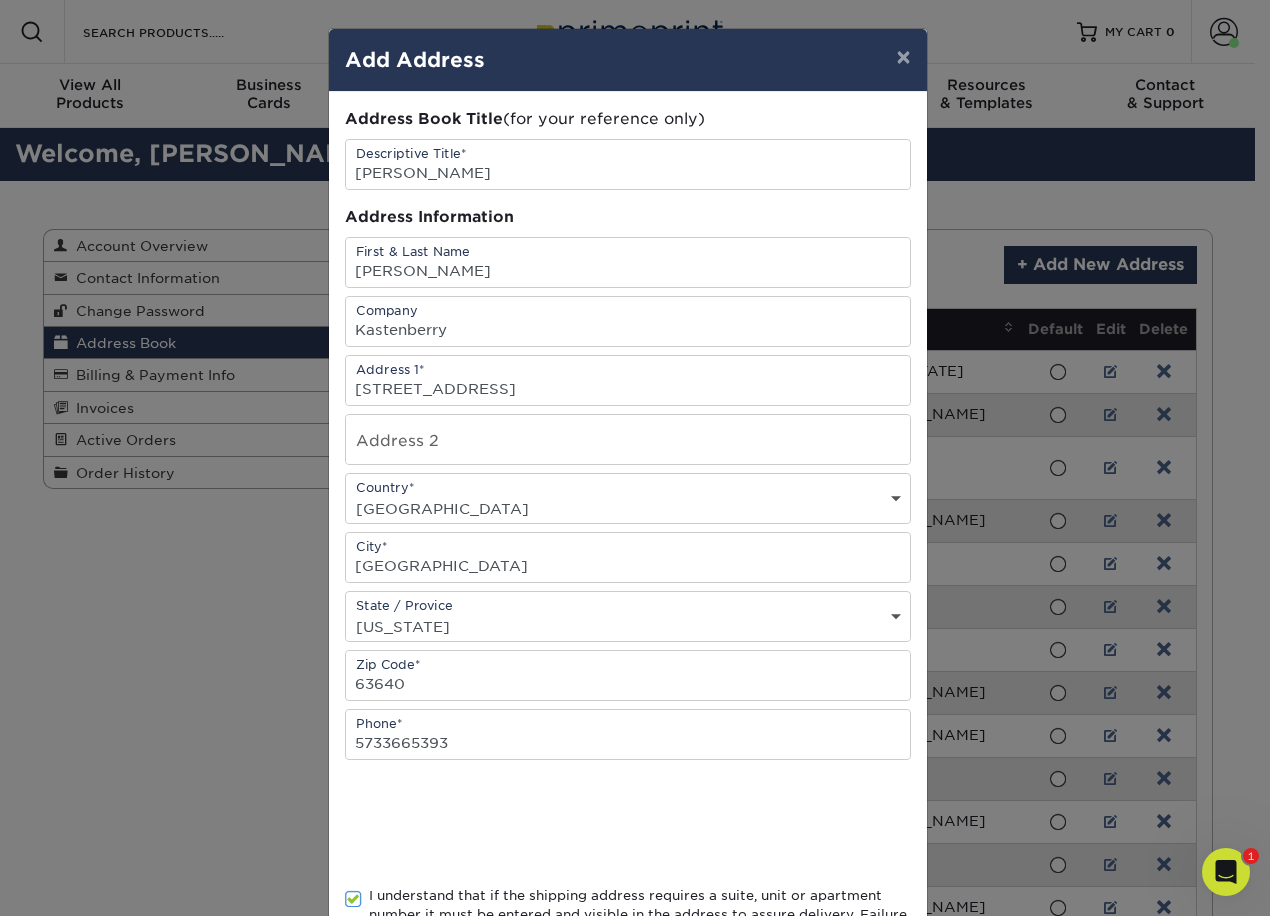 scroll, scrollTop: 100, scrollLeft: 0, axis: vertical 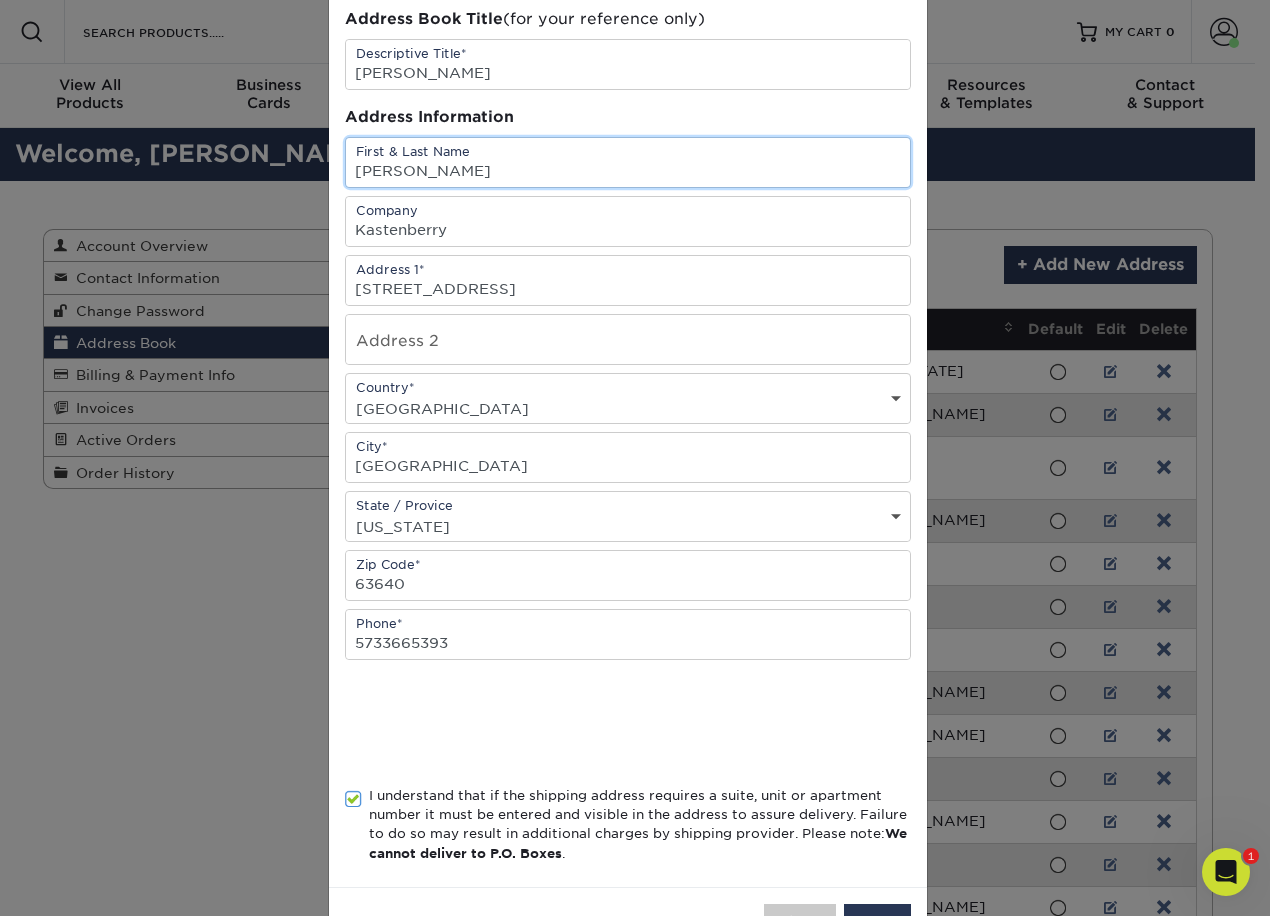 click on "[PERSON_NAME]" at bounding box center (628, 162) 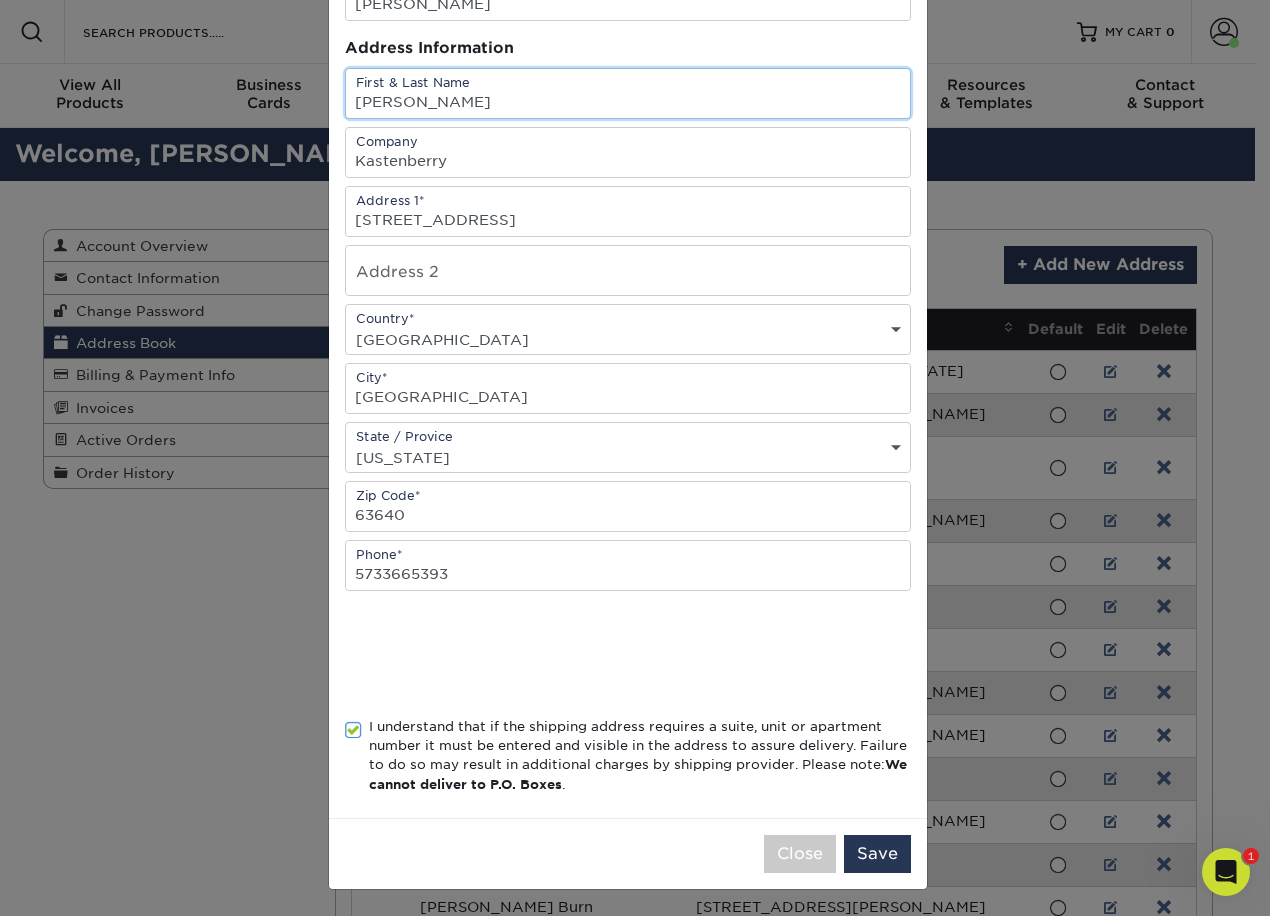 scroll, scrollTop: 171, scrollLeft: 0, axis: vertical 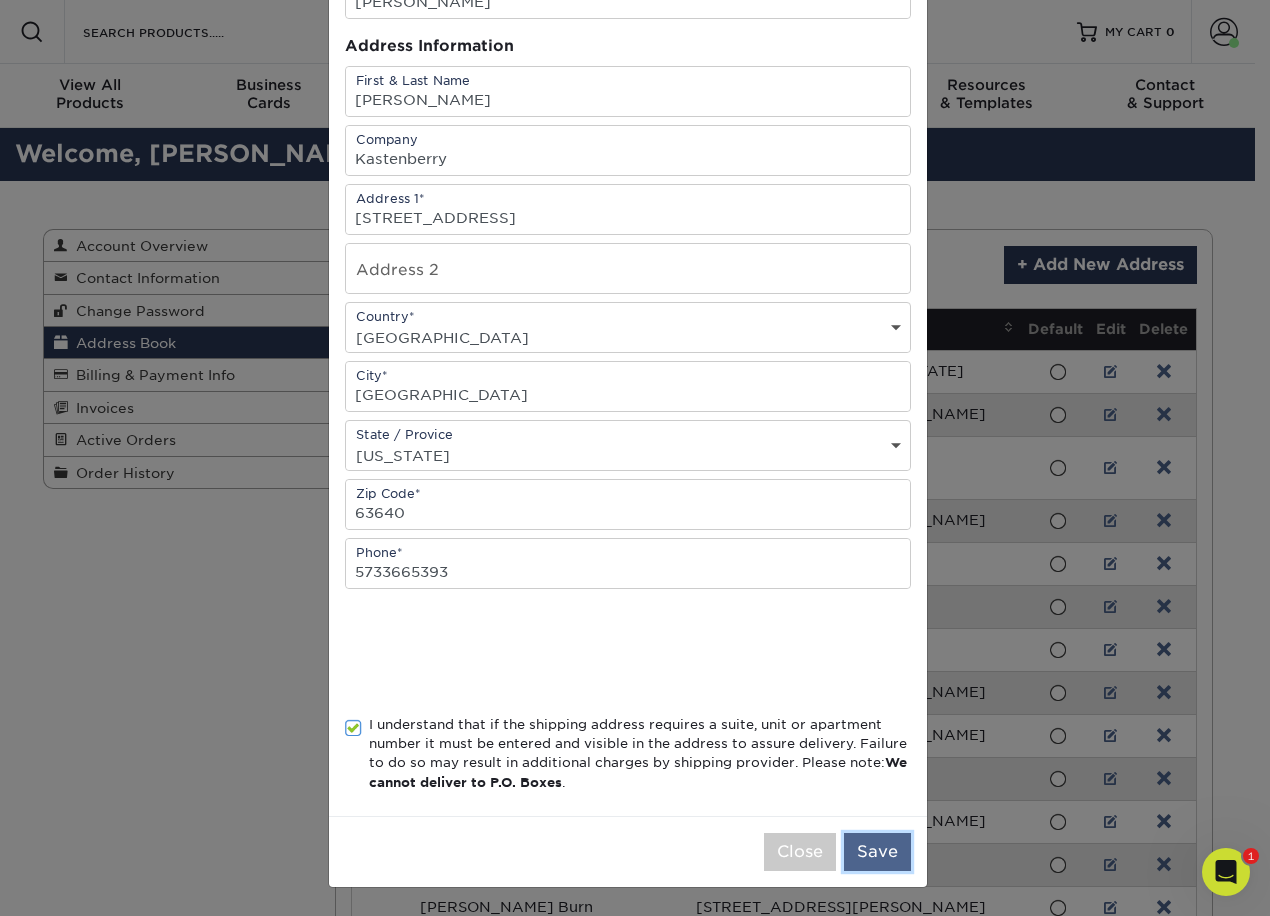 click on "Save" at bounding box center (877, 852) 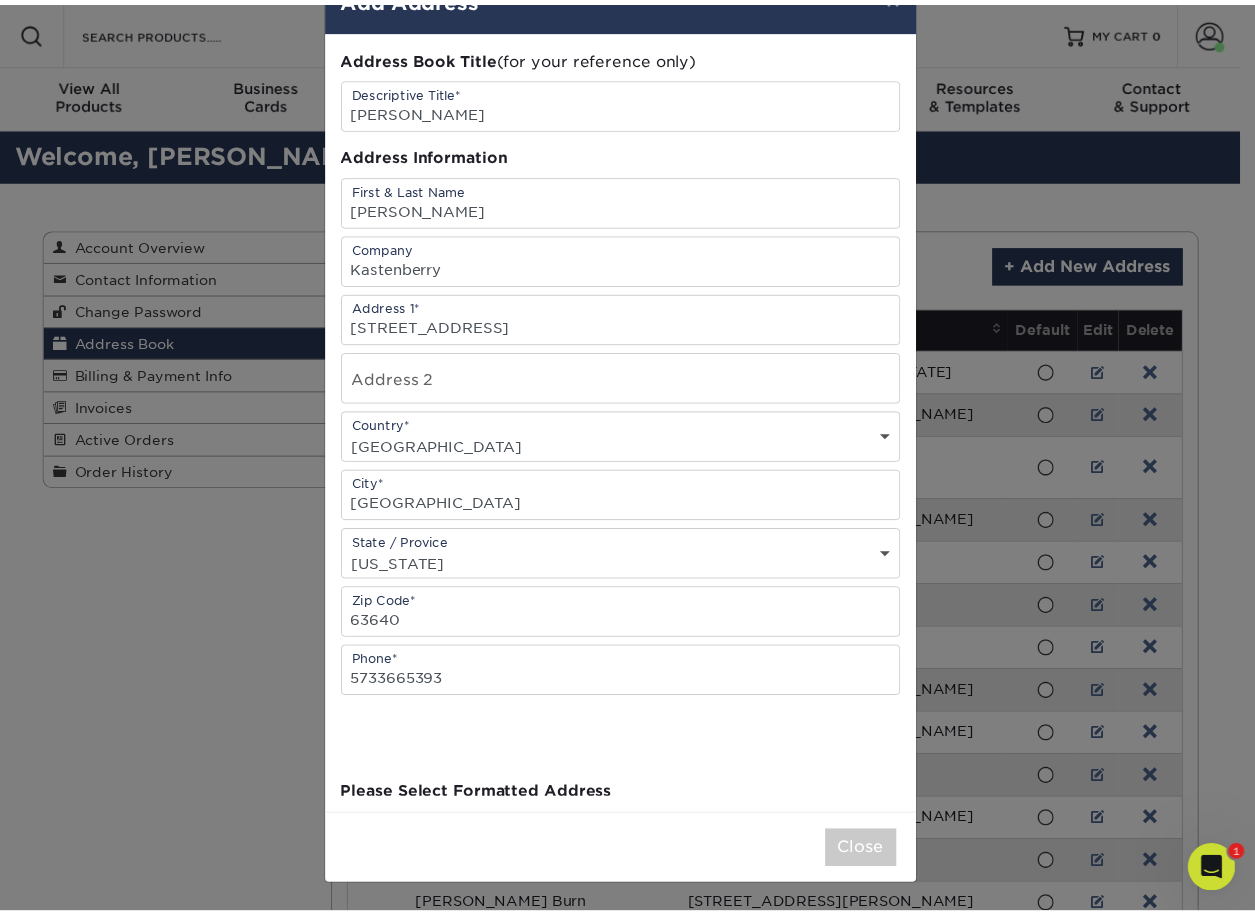 scroll, scrollTop: 0, scrollLeft: 0, axis: both 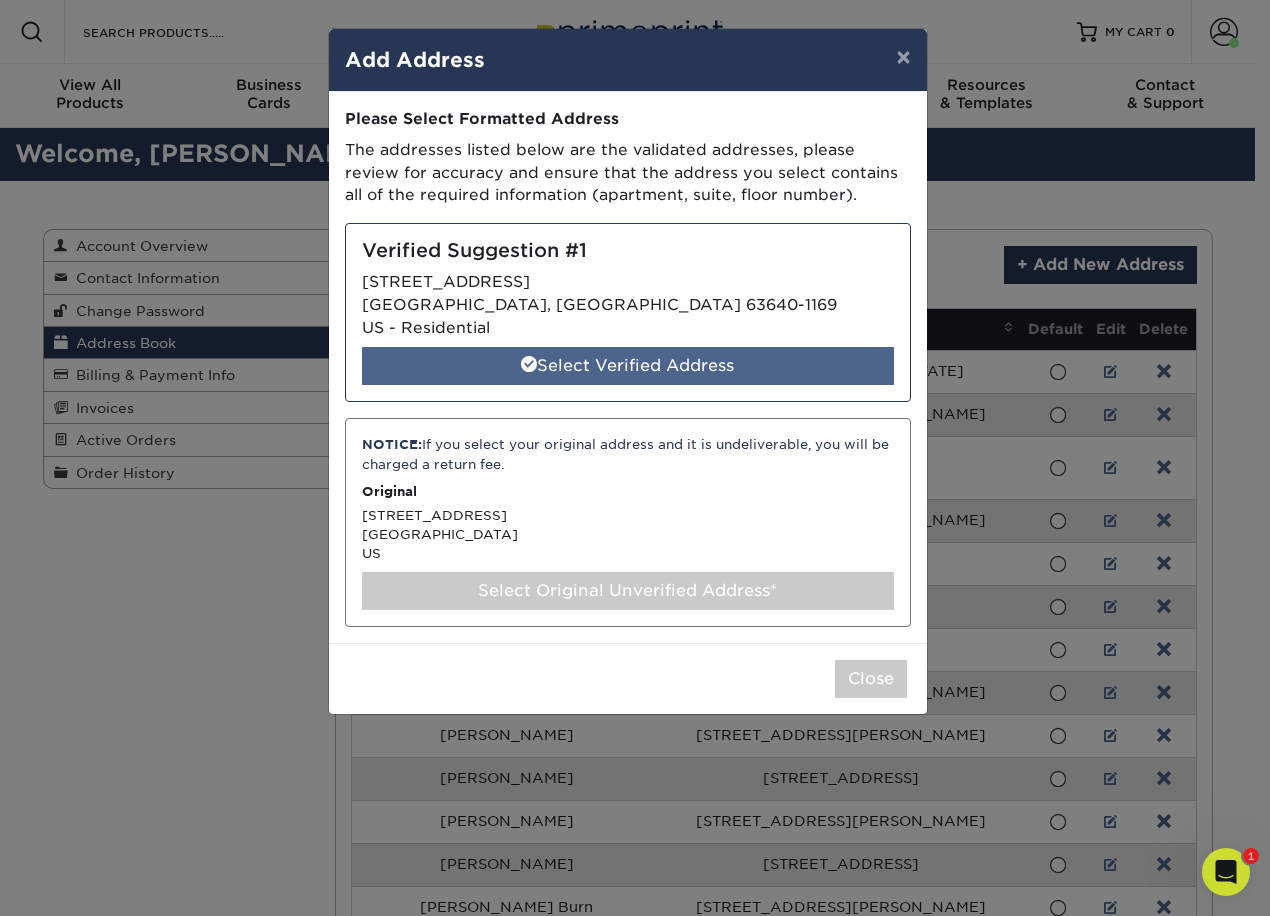 click on "Select Verified Address" at bounding box center (628, 366) 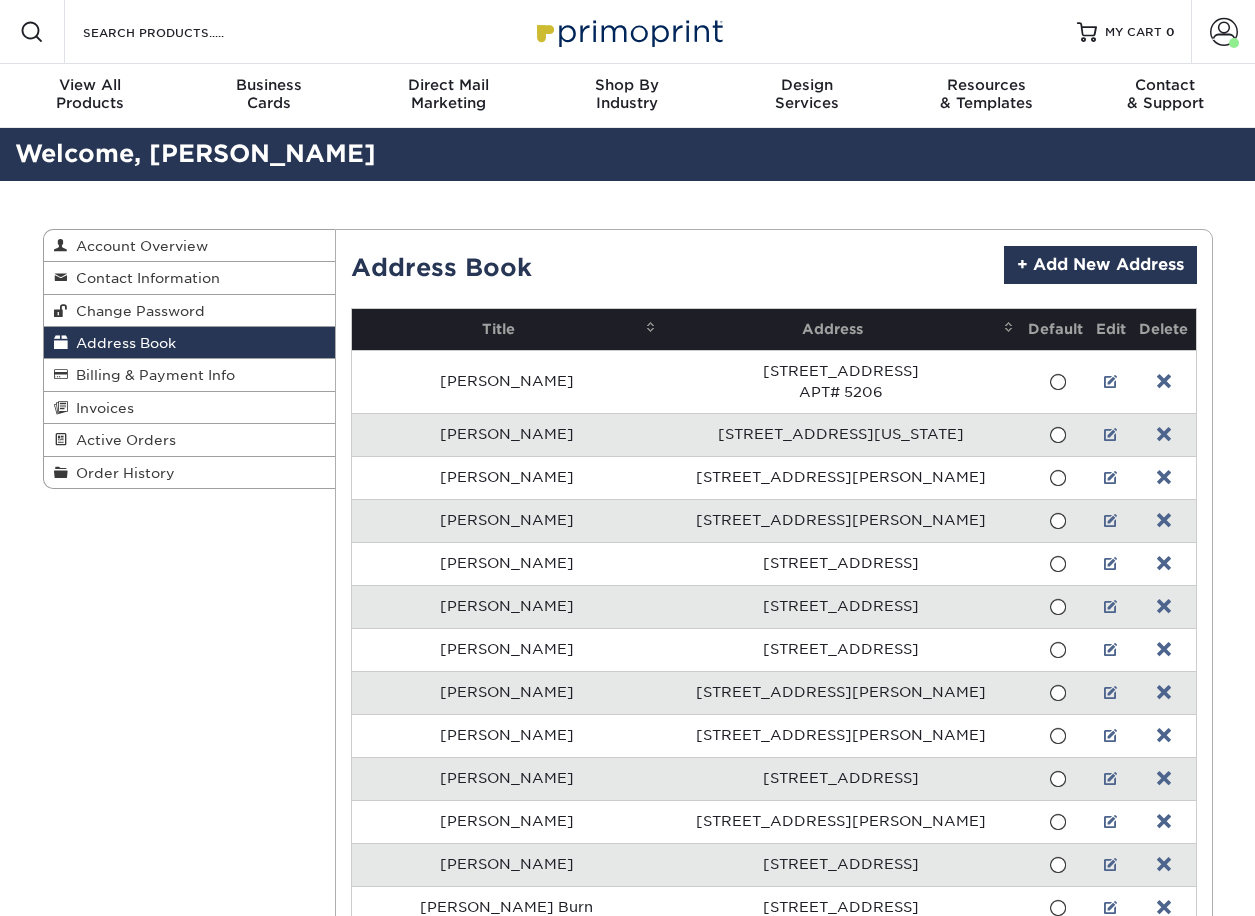 scroll, scrollTop: 0, scrollLeft: 0, axis: both 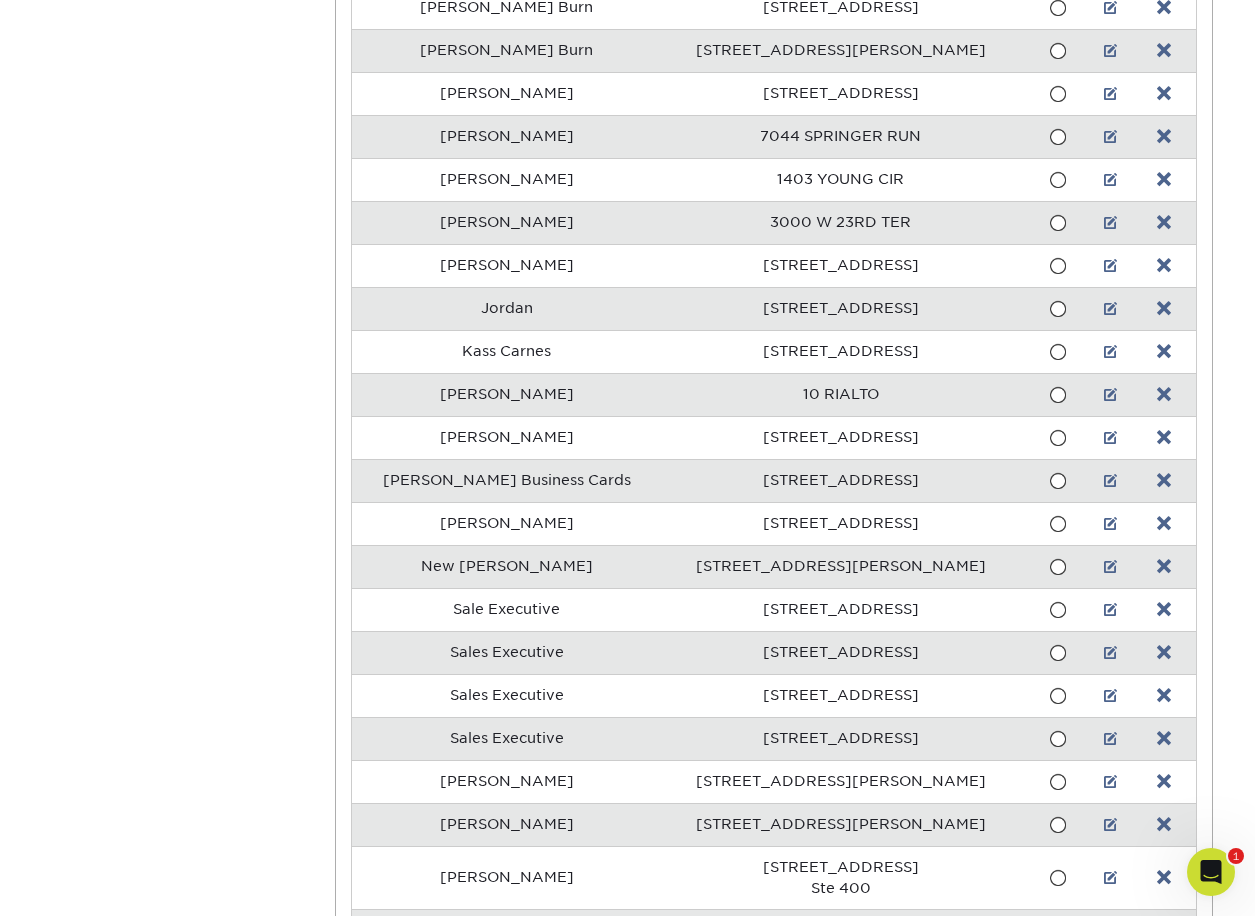 click at bounding box center (1111, 395) 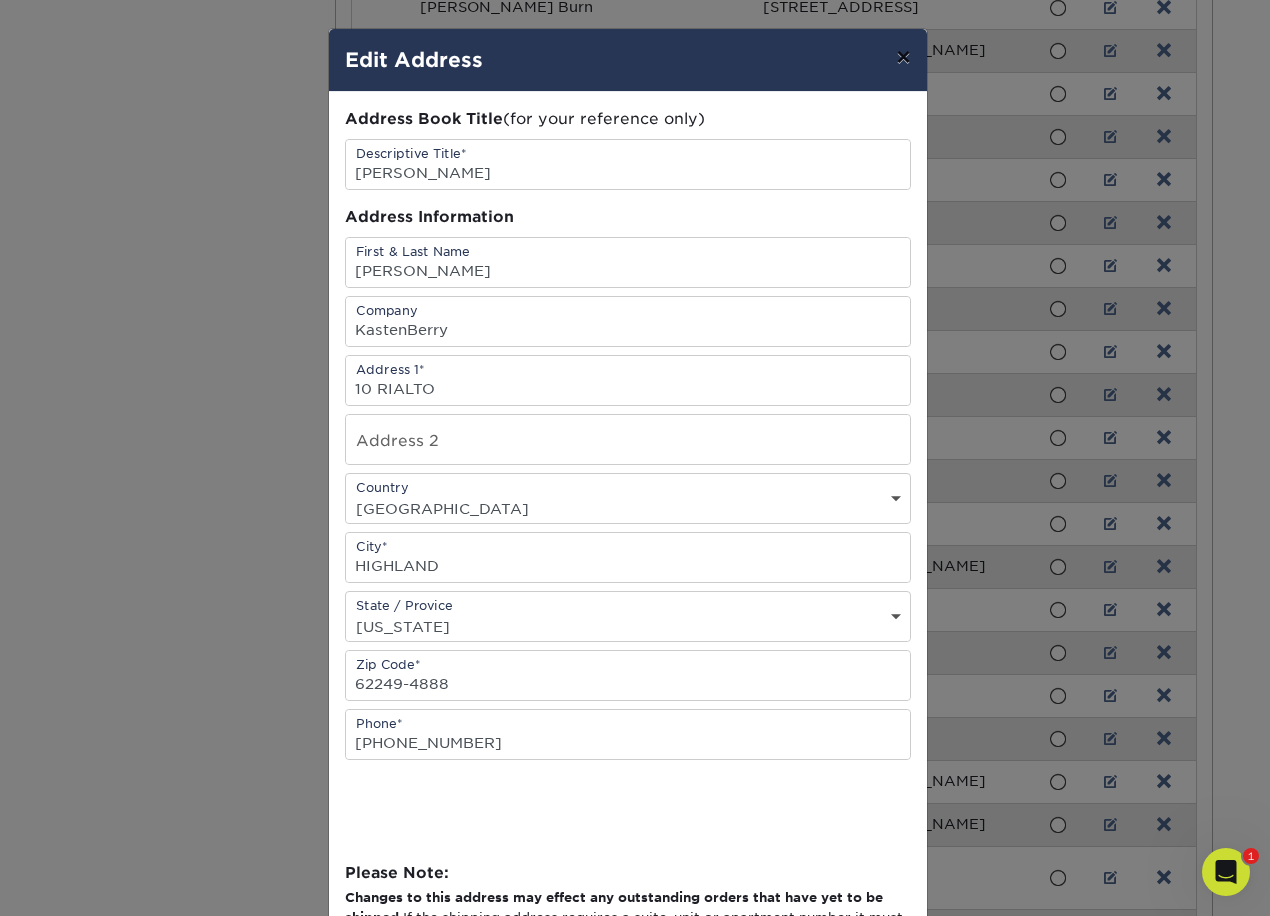 click on "×" at bounding box center (903, 57) 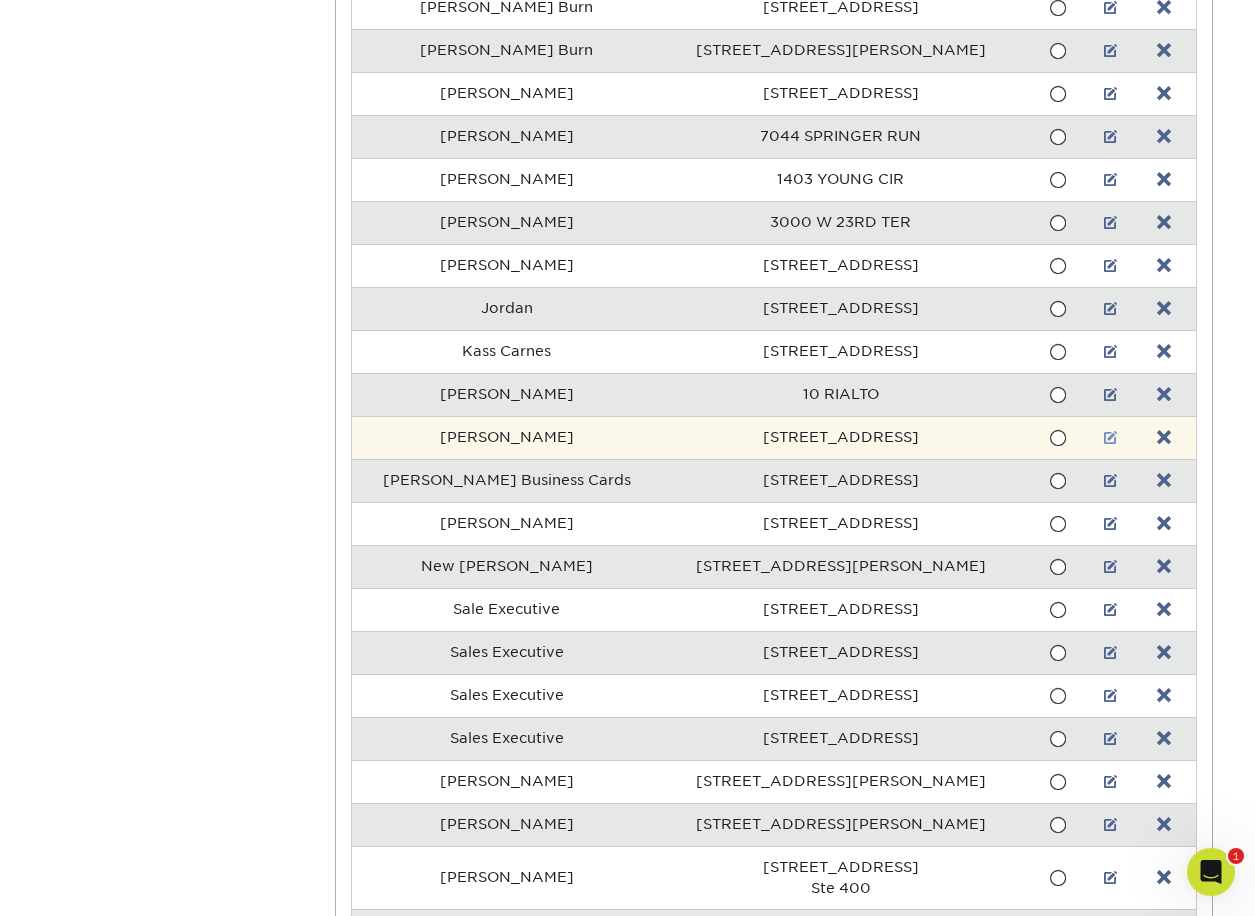 click at bounding box center [1111, 438] 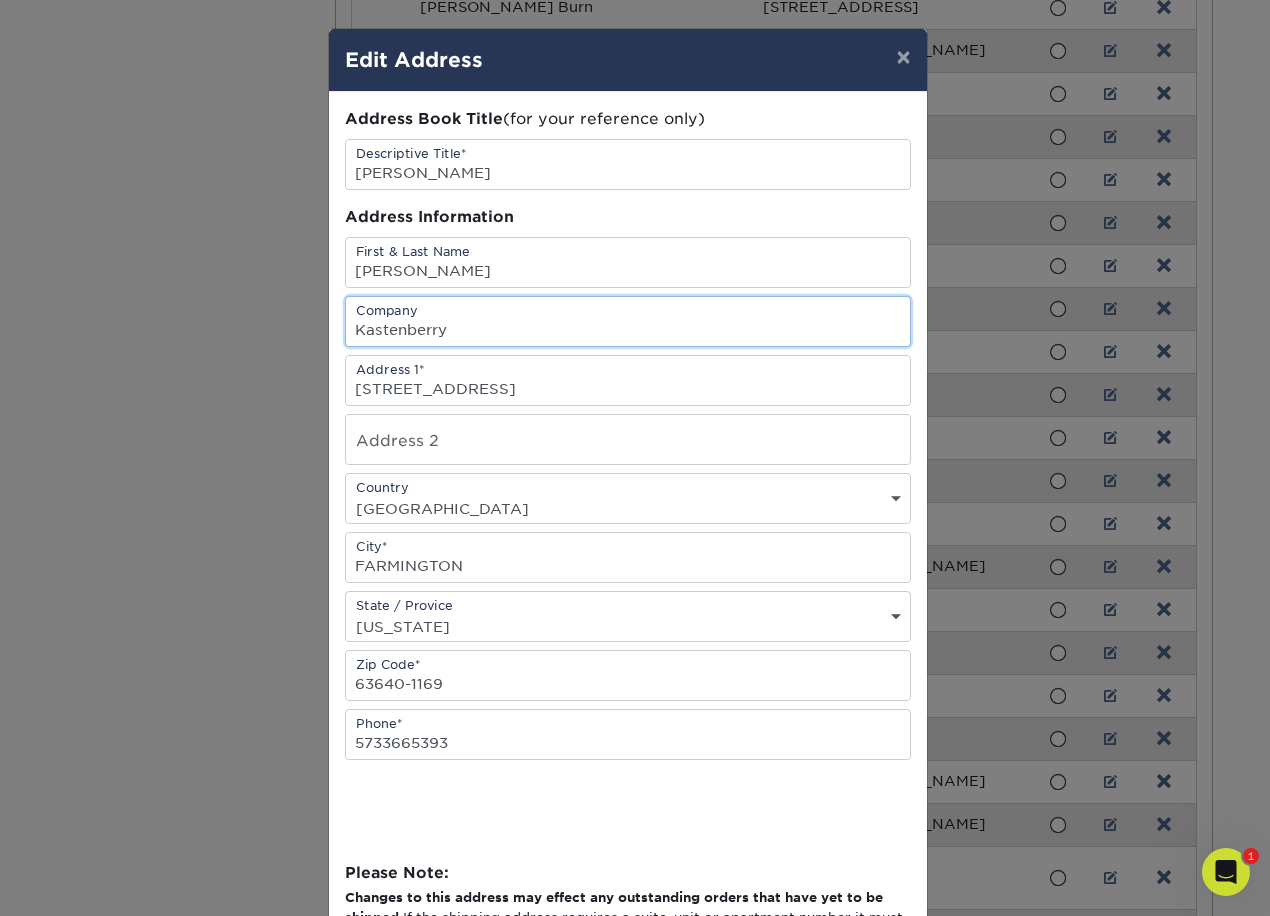 click on "Kastenberry" at bounding box center [628, 321] 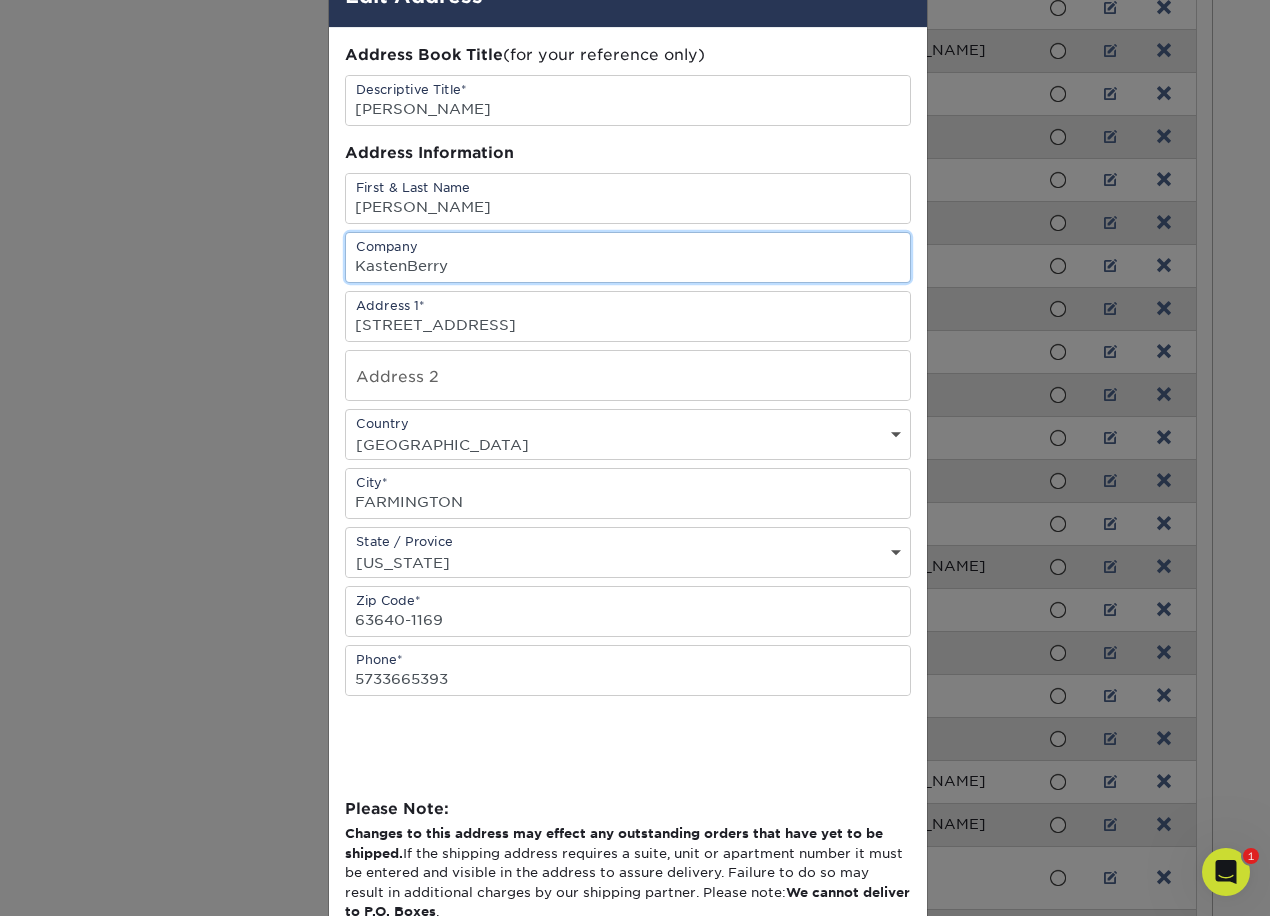 scroll, scrollTop: 185, scrollLeft: 0, axis: vertical 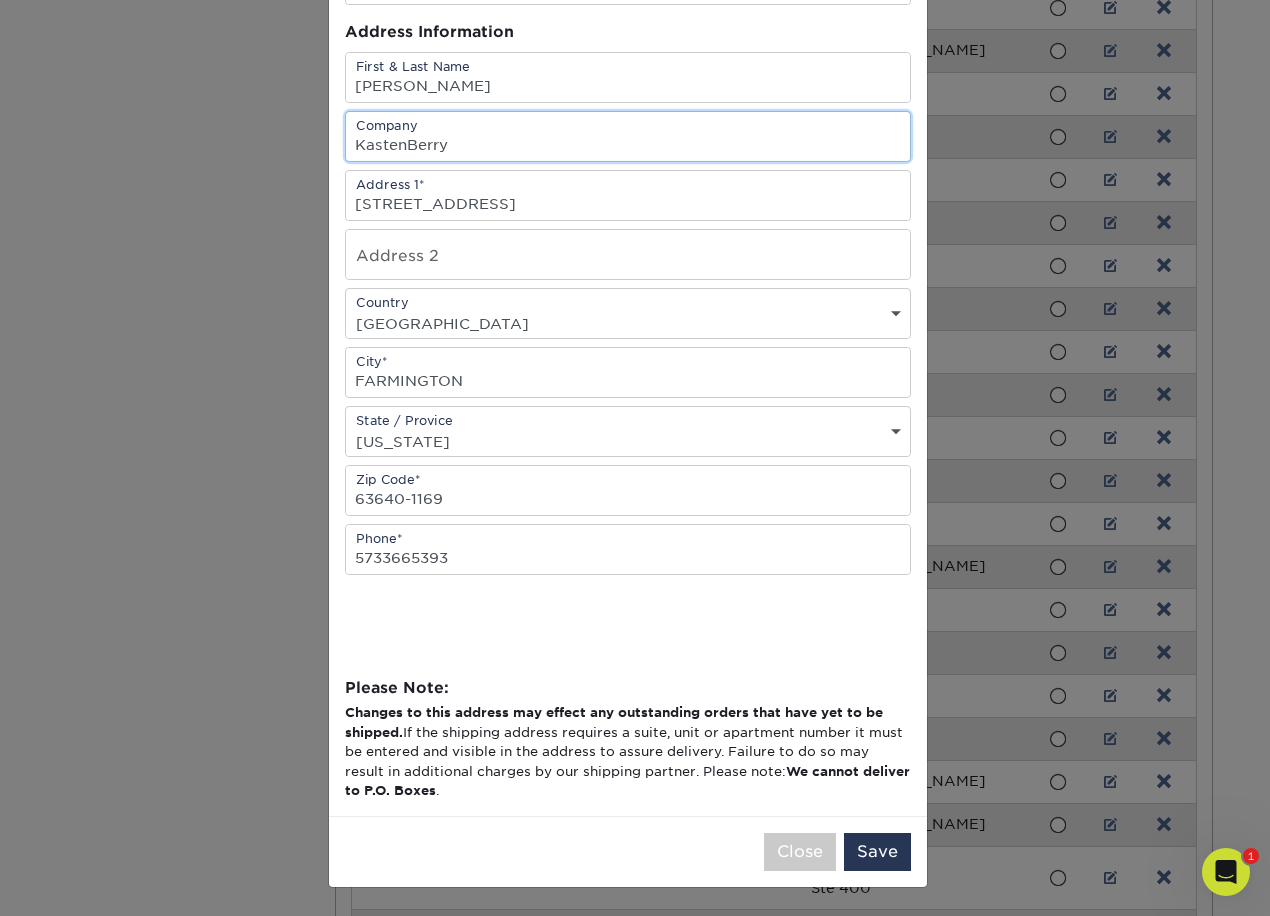 type on "KastenBerry" 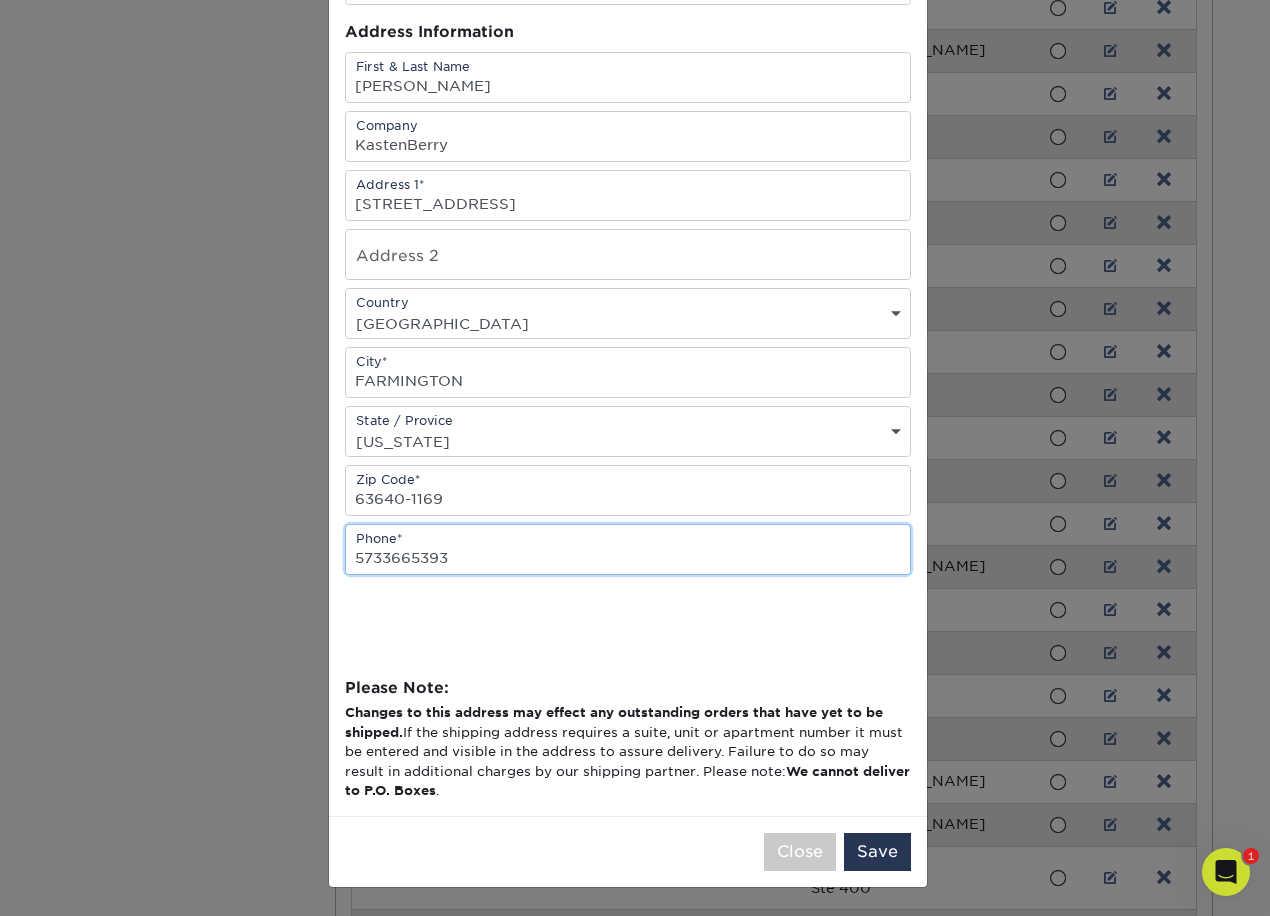 click on "5733665393" at bounding box center [628, 549] 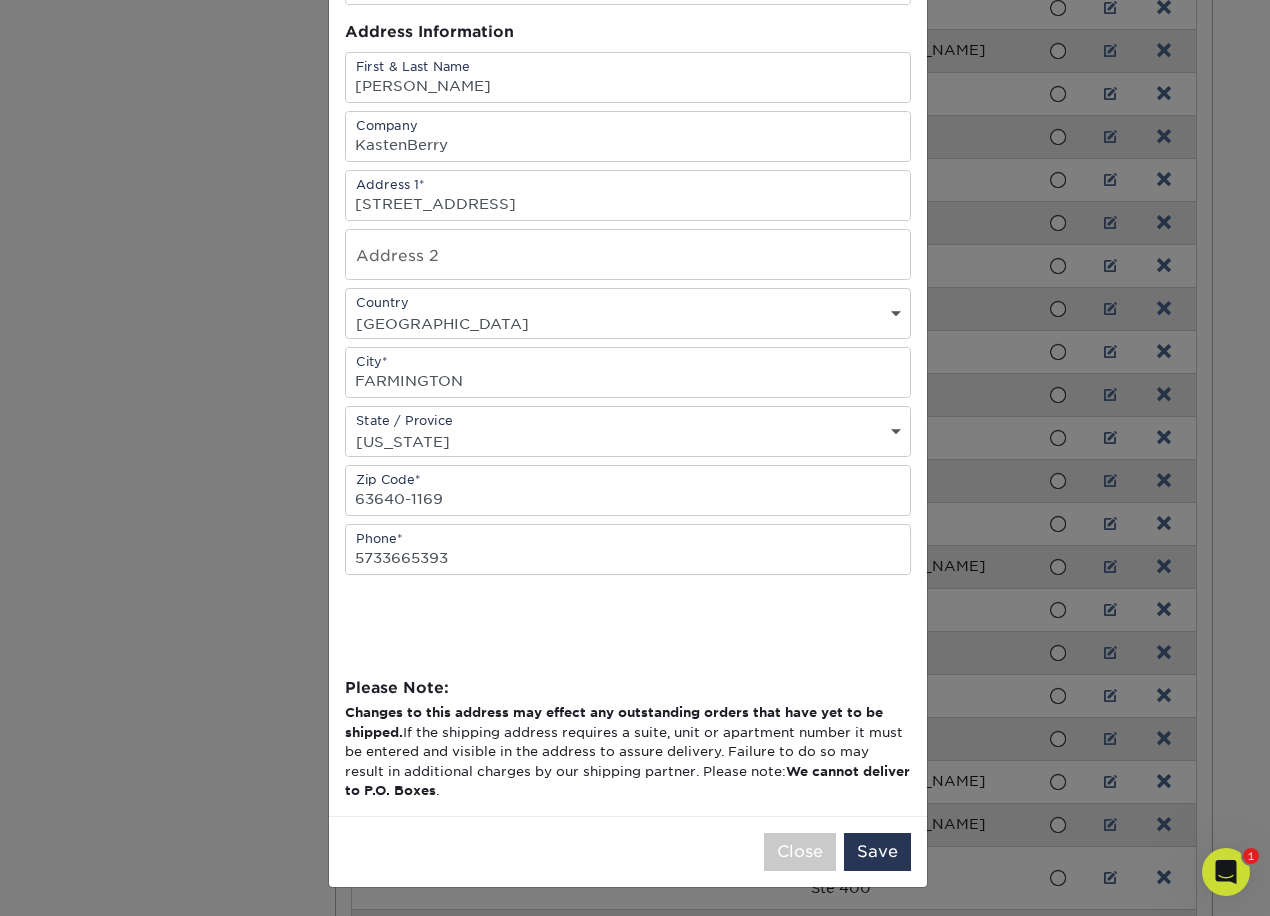 click on "Close
Save" at bounding box center (628, 851) 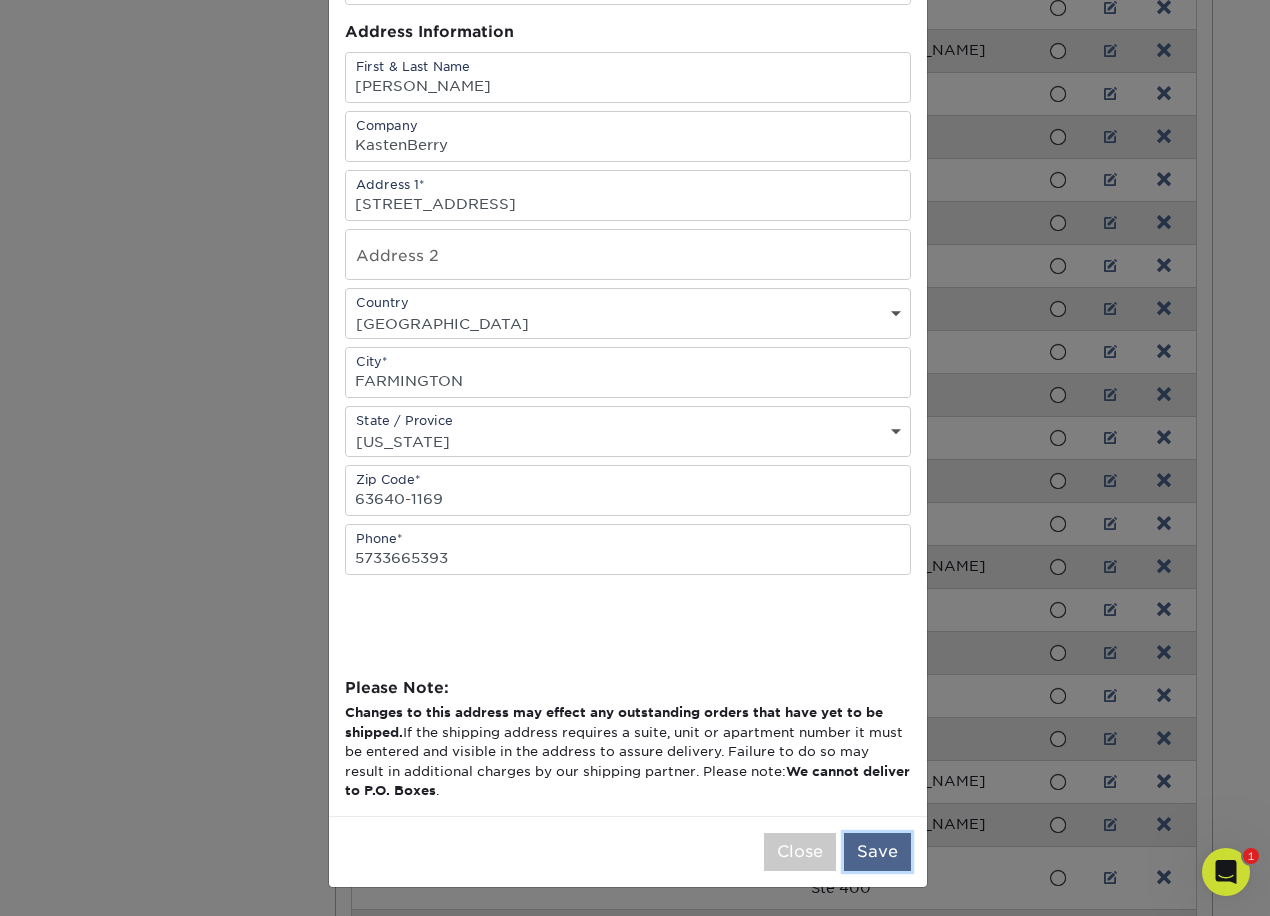 click on "Save" at bounding box center [877, 852] 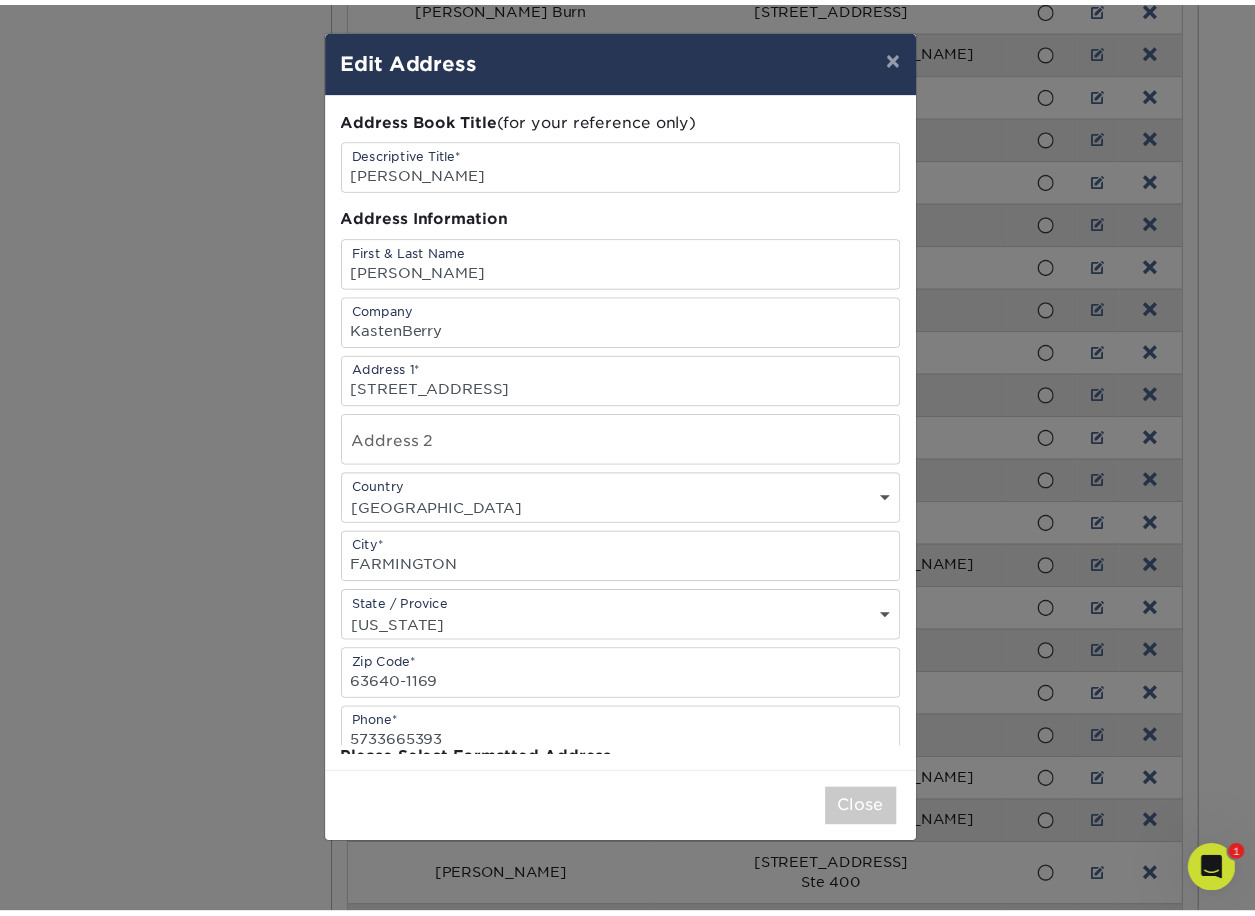 scroll, scrollTop: 0, scrollLeft: 0, axis: both 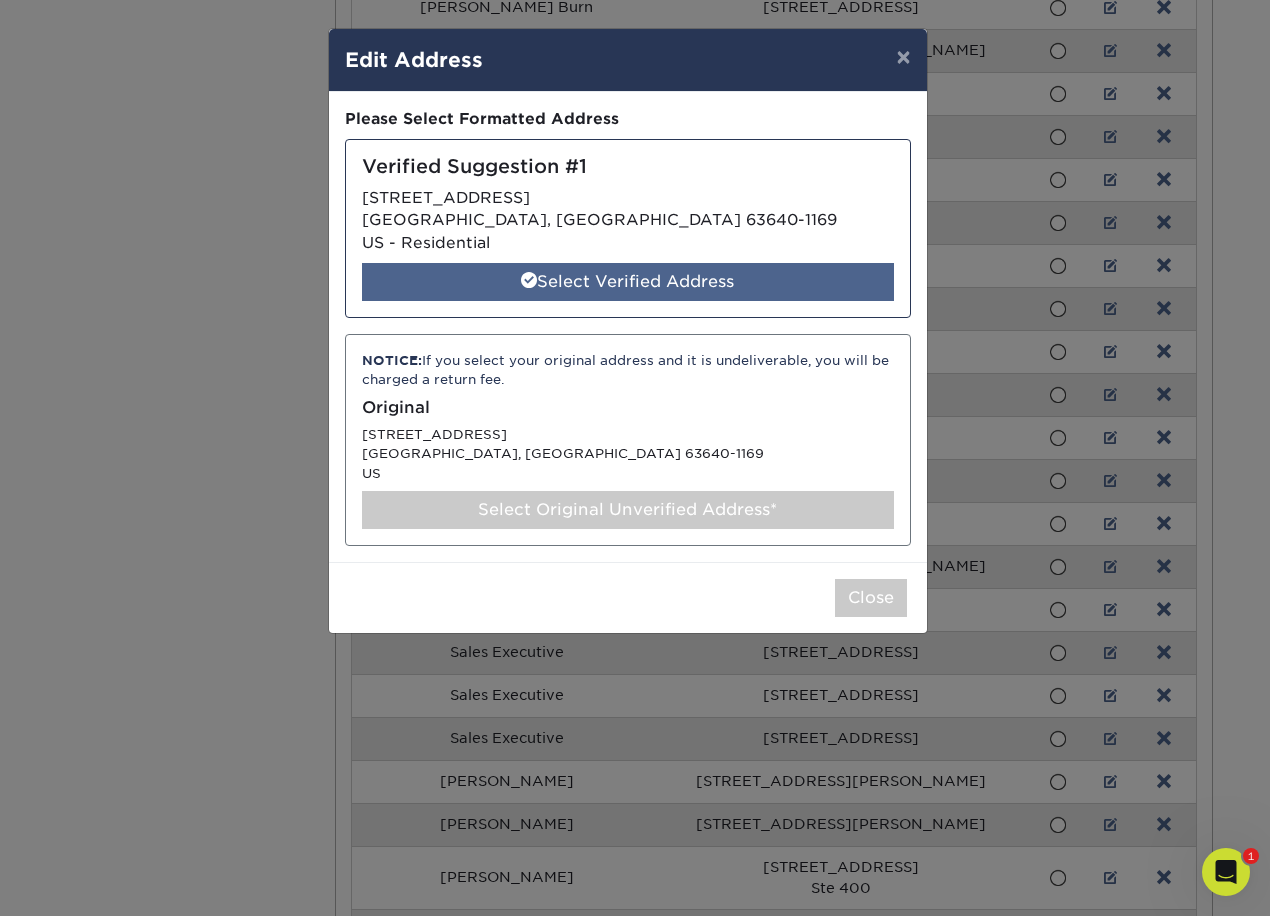click on "Select Verified Address" at bounding box center [628, 282] 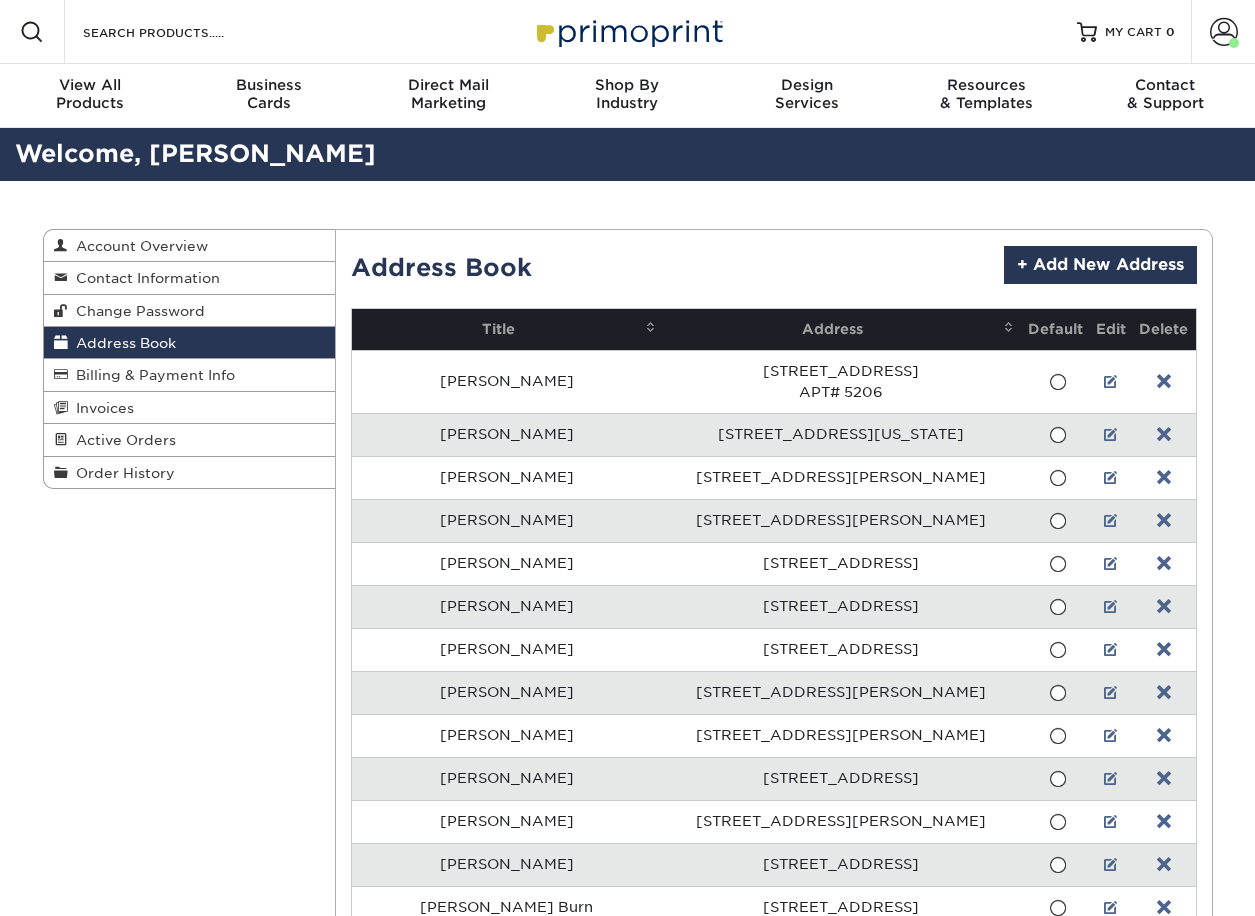 scroll, scrollTop: 0, scrollLeft: 0, axis: both 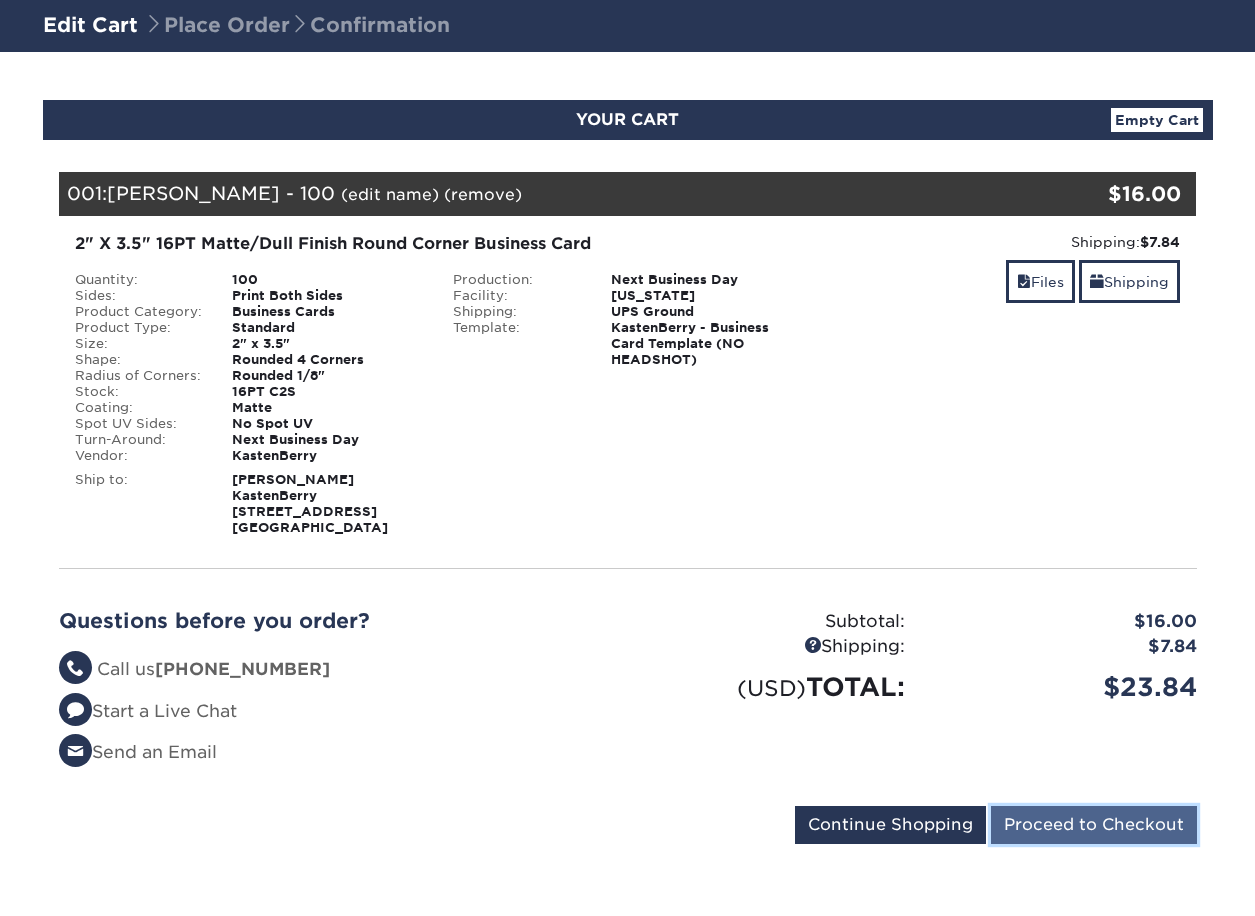 click on "Proceed to Checkout" at bounding box center [1094, 825] 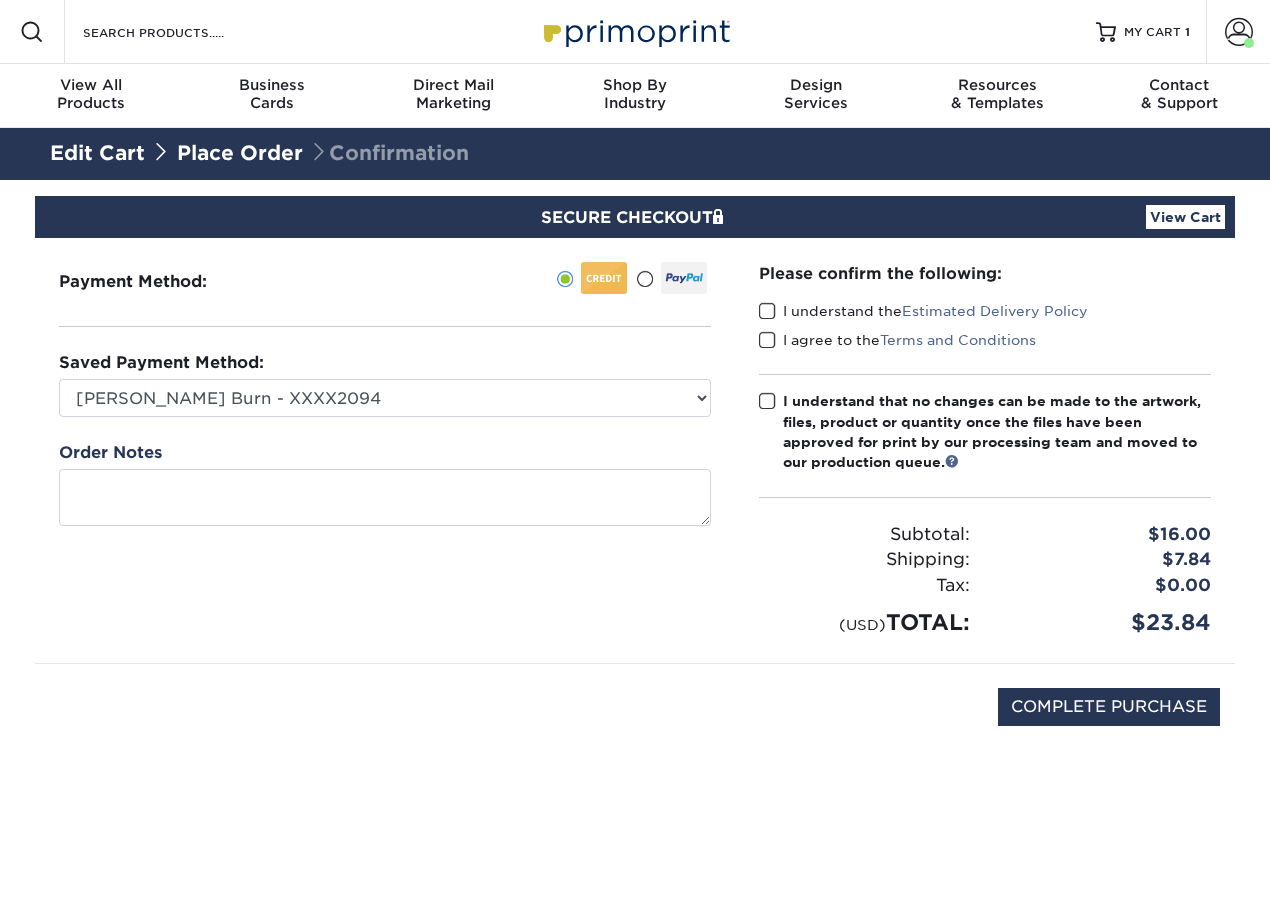 scroll, scrollTop: 0, scrollLeft: 0, axis: both 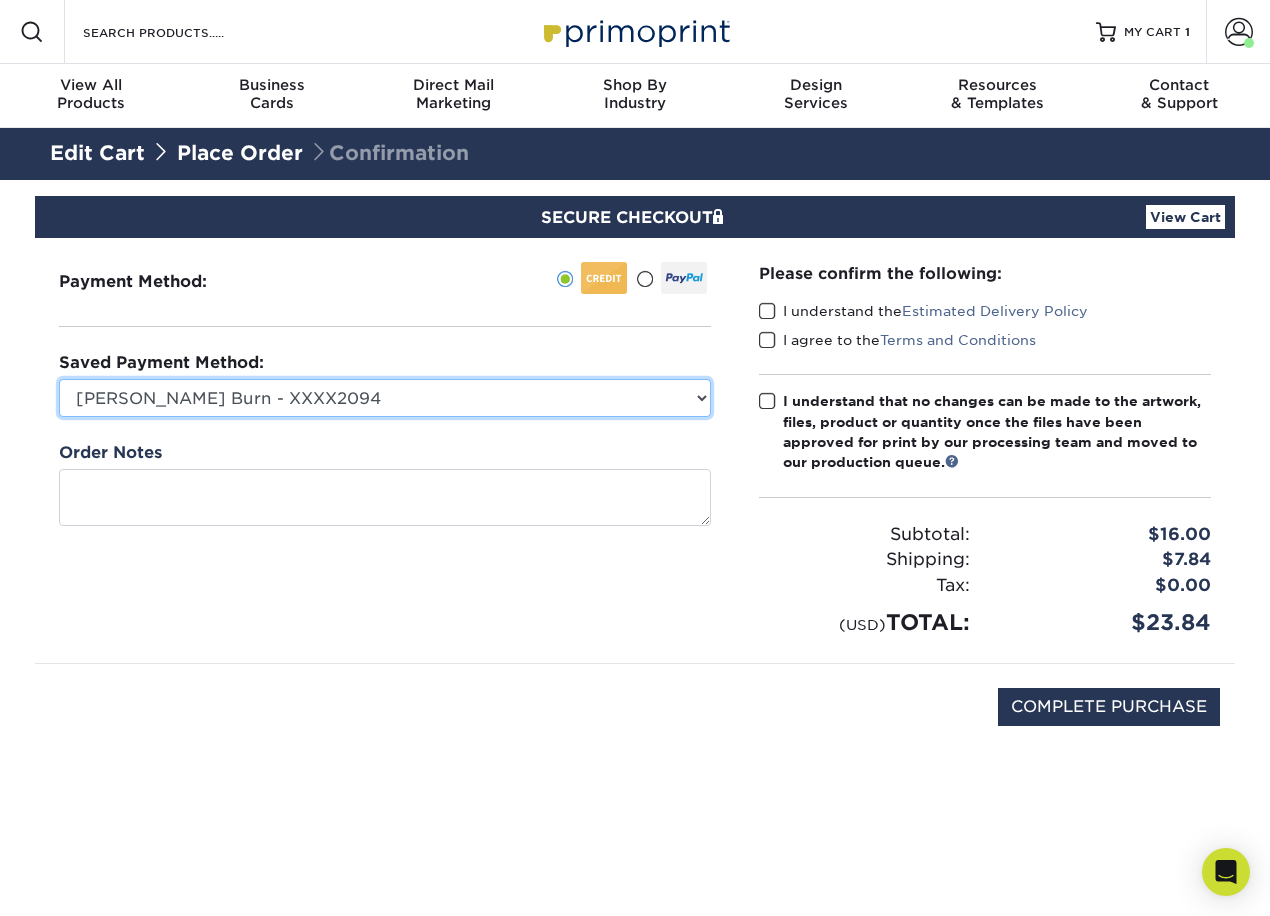 click on "[PERSON_NAME] Burn - XXXX2094 New Credit Card" at bounding box center [385, 398] 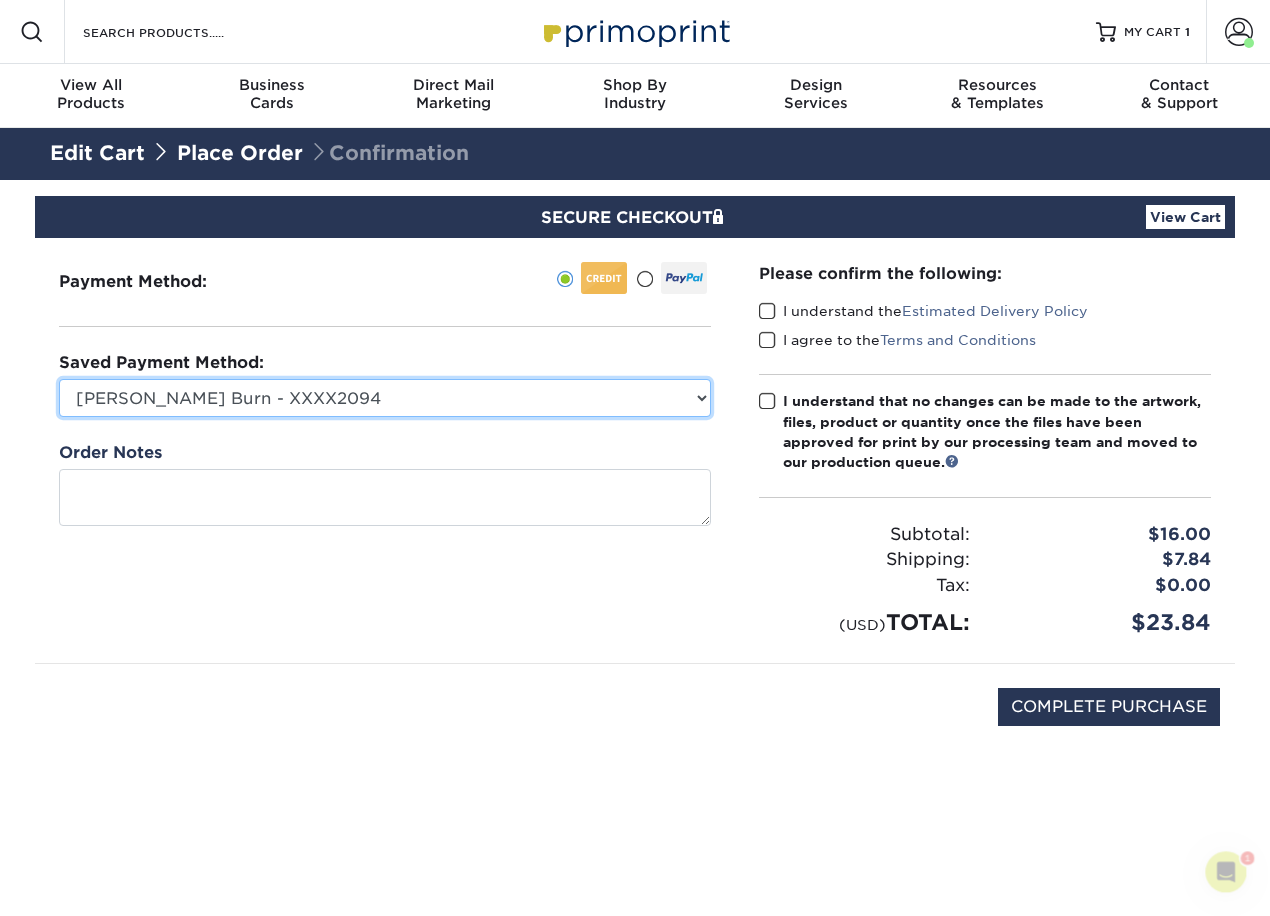 scroll, scrollTop: 0, scrollLeft: 0, axis: both 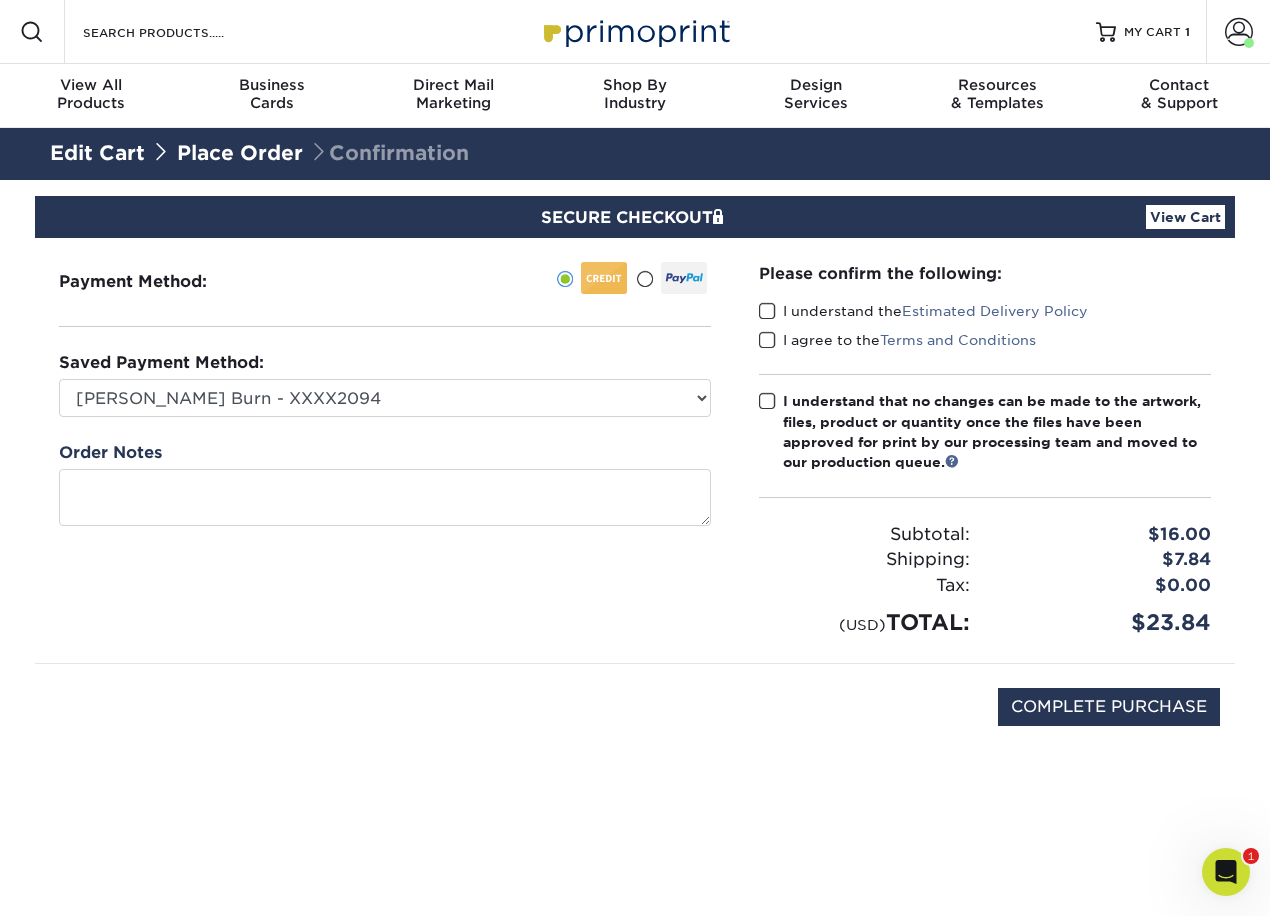 click on "I understand the  Estimated Delivery Policy" at bounding box center (923, 311) 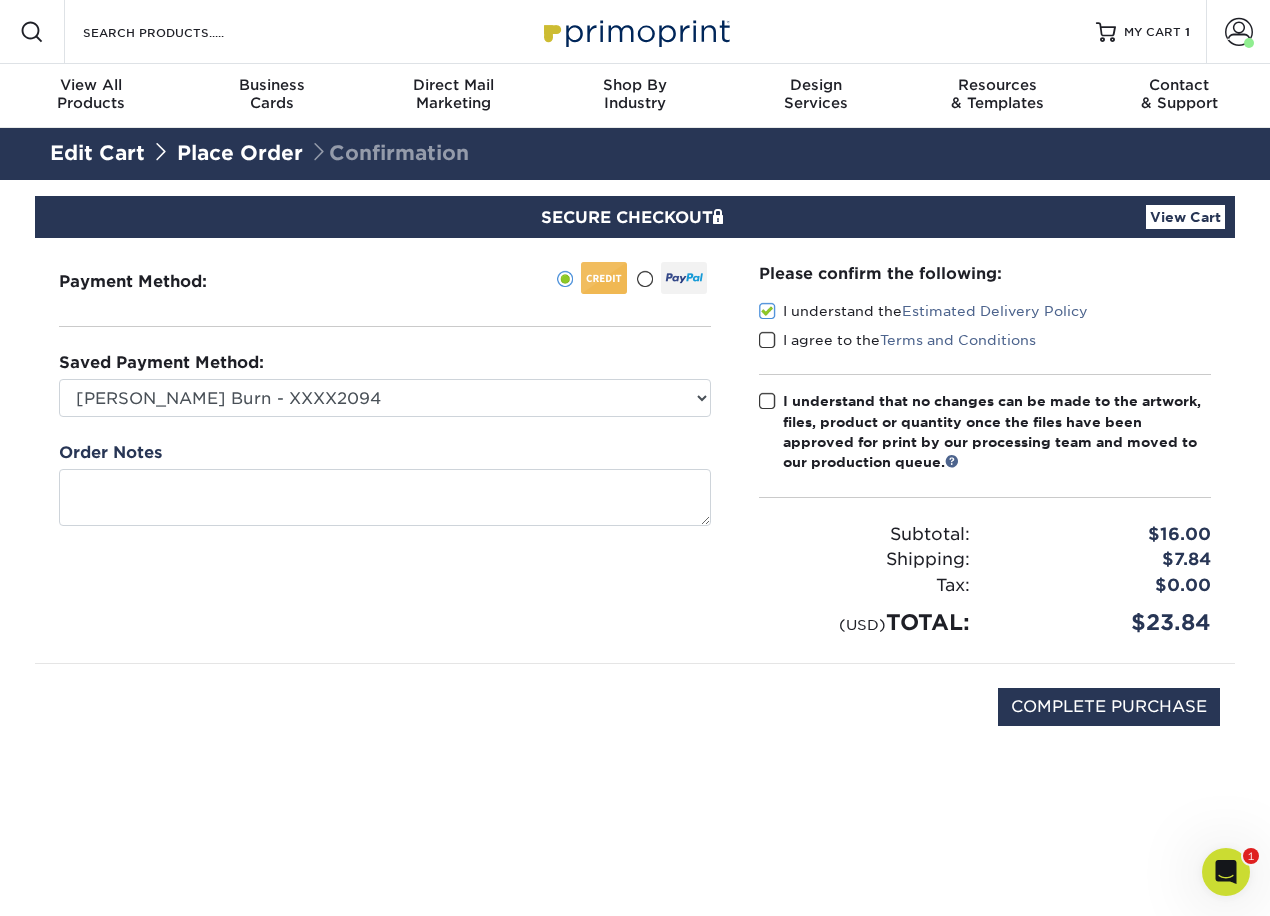 click on "I agree to the  Terms and Conditions" at bounding box center [897, 340] 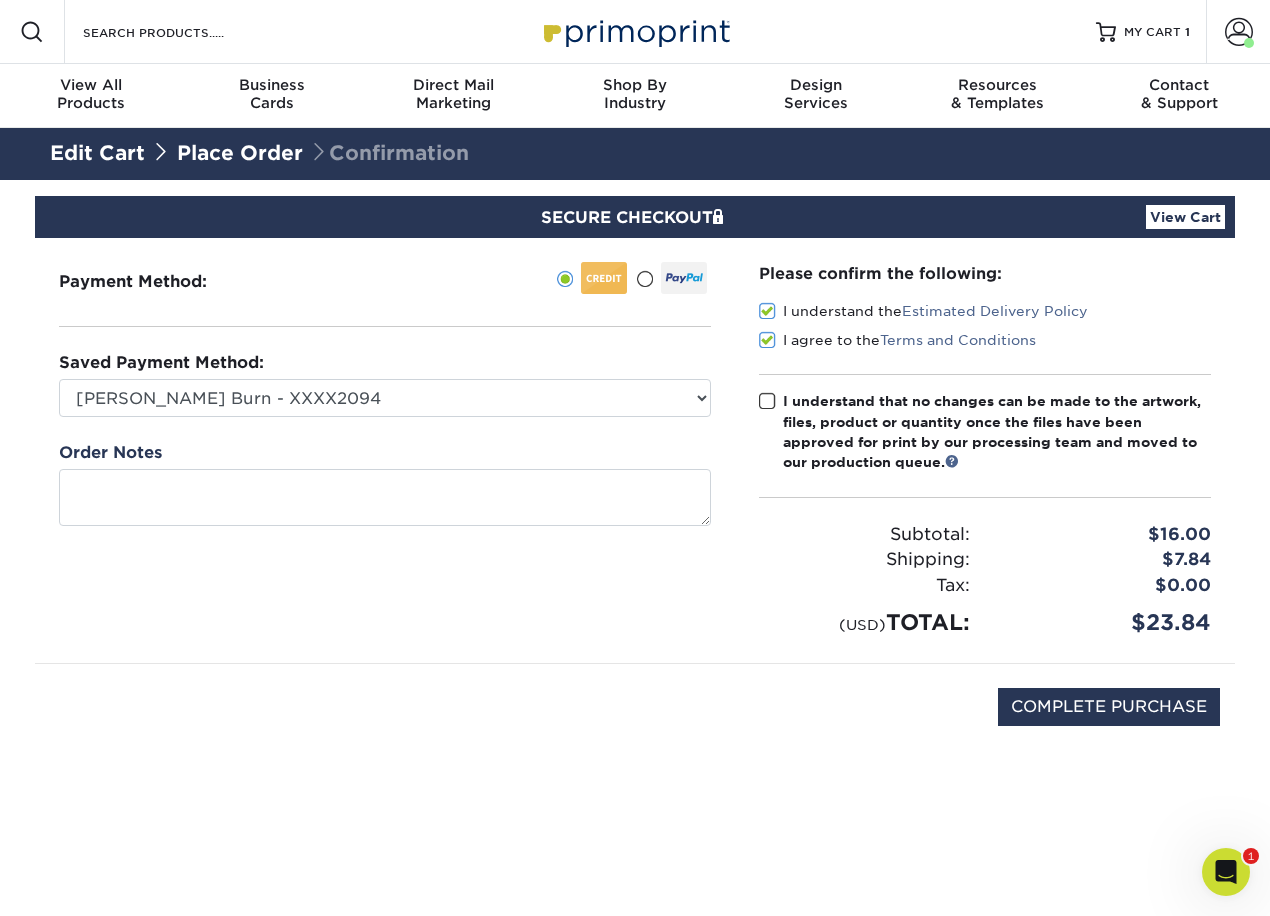 click on "I understand that no changes can be made to the artwork, files, product or quantity once the files have been approved for print by our processing team and moved to our production queue." at bounding box center (997, 432) 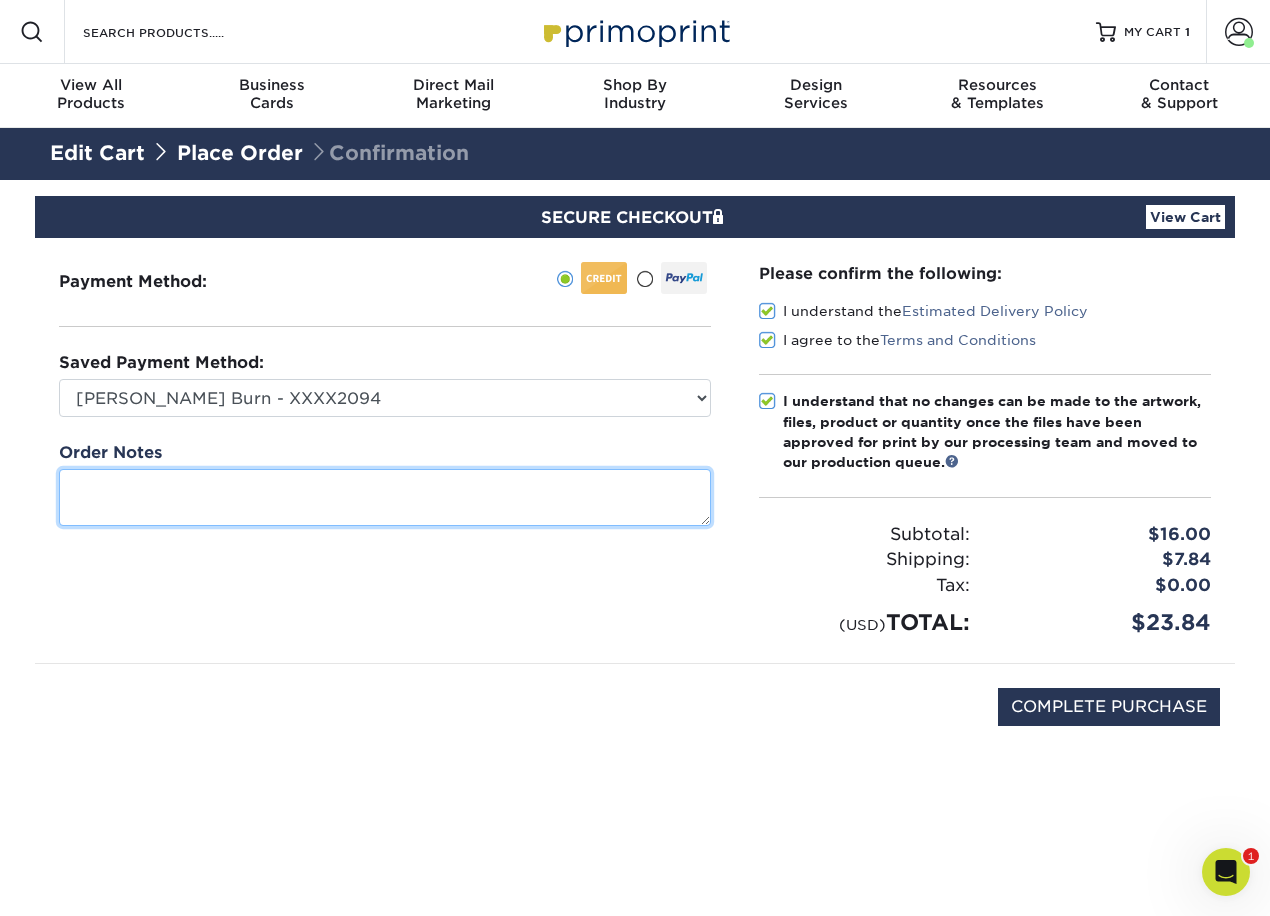 click at bounding box center (385, 497) 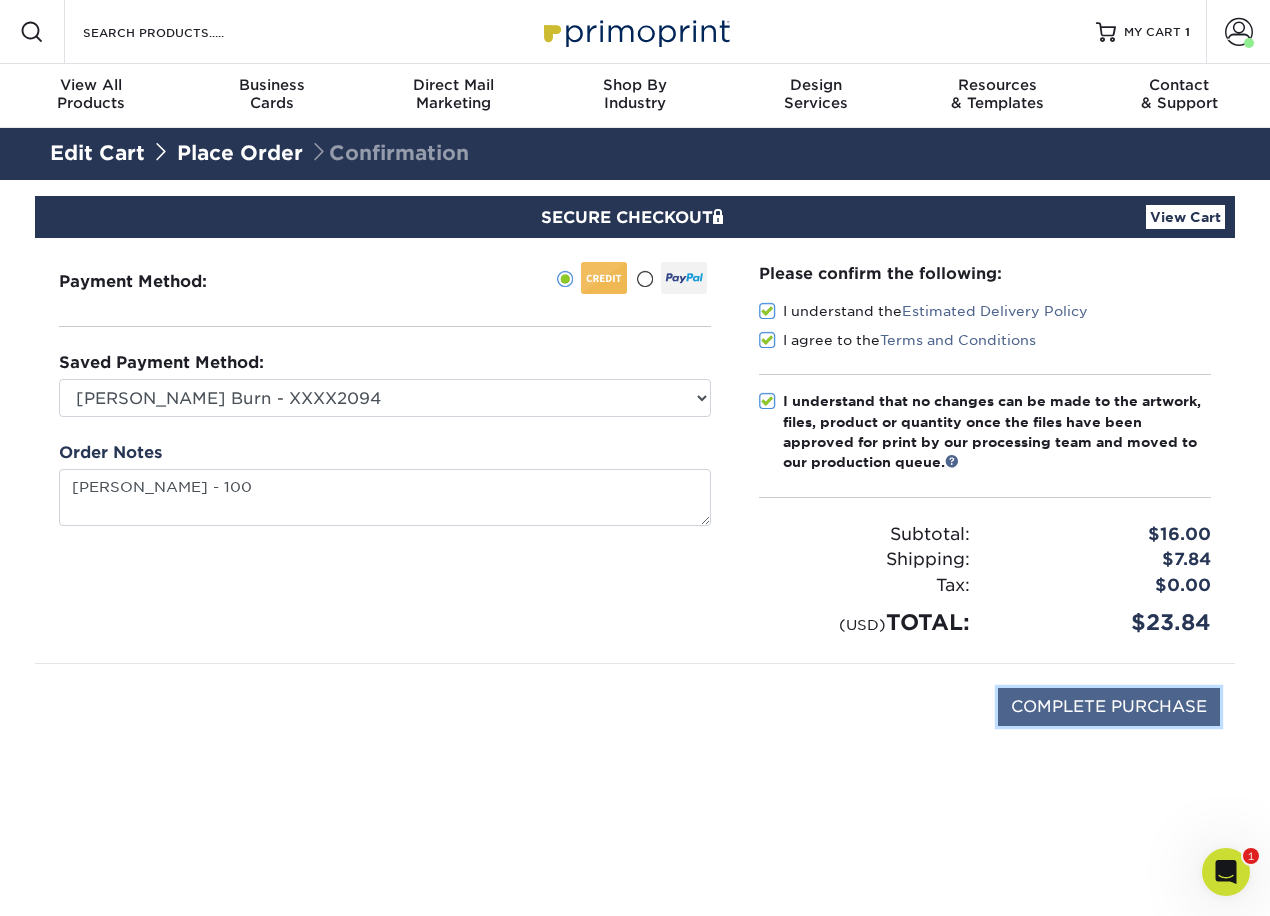 type on "Luke Roussin  100" 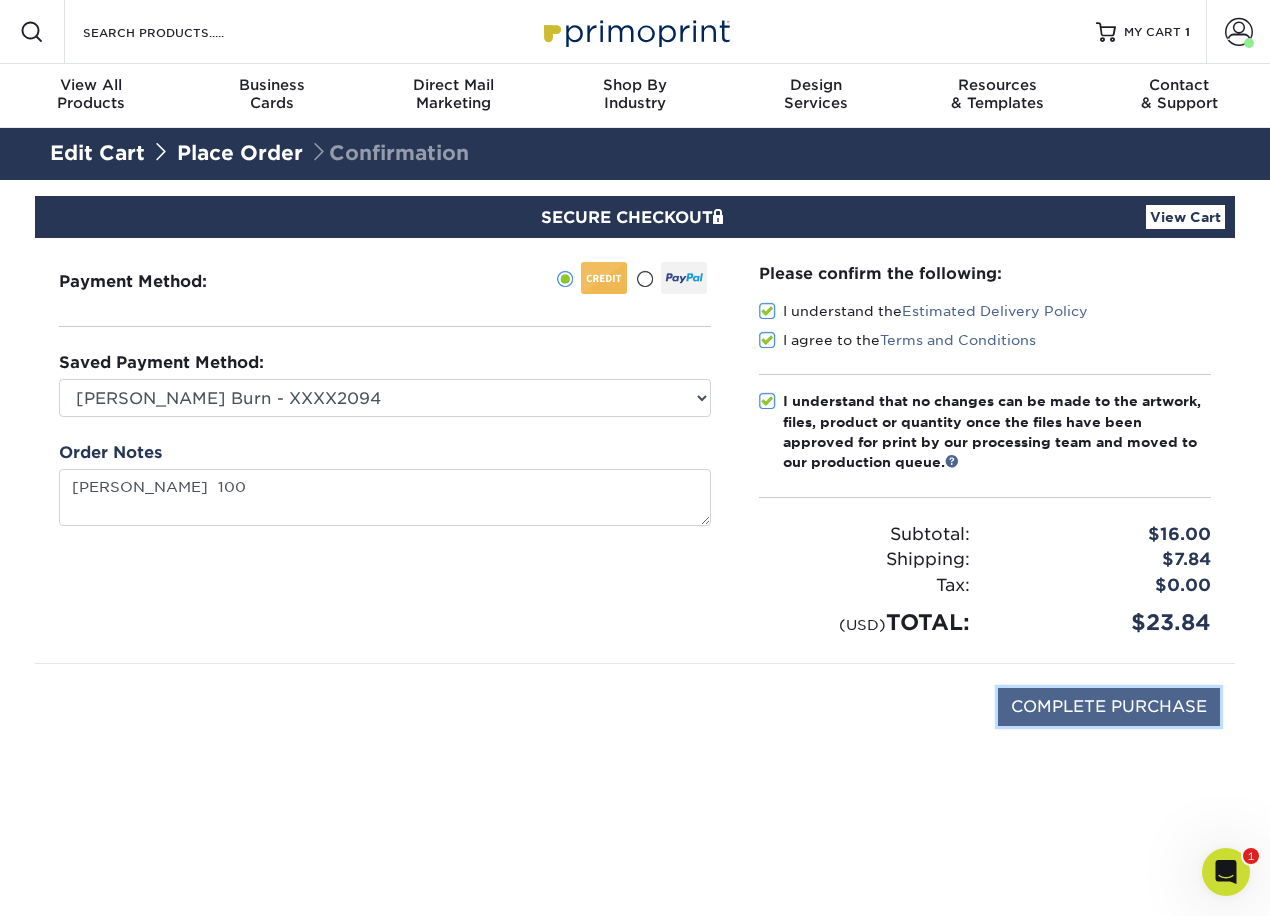 click on "COMPLETE PURCHASE" at bounding box center (1109, 707) 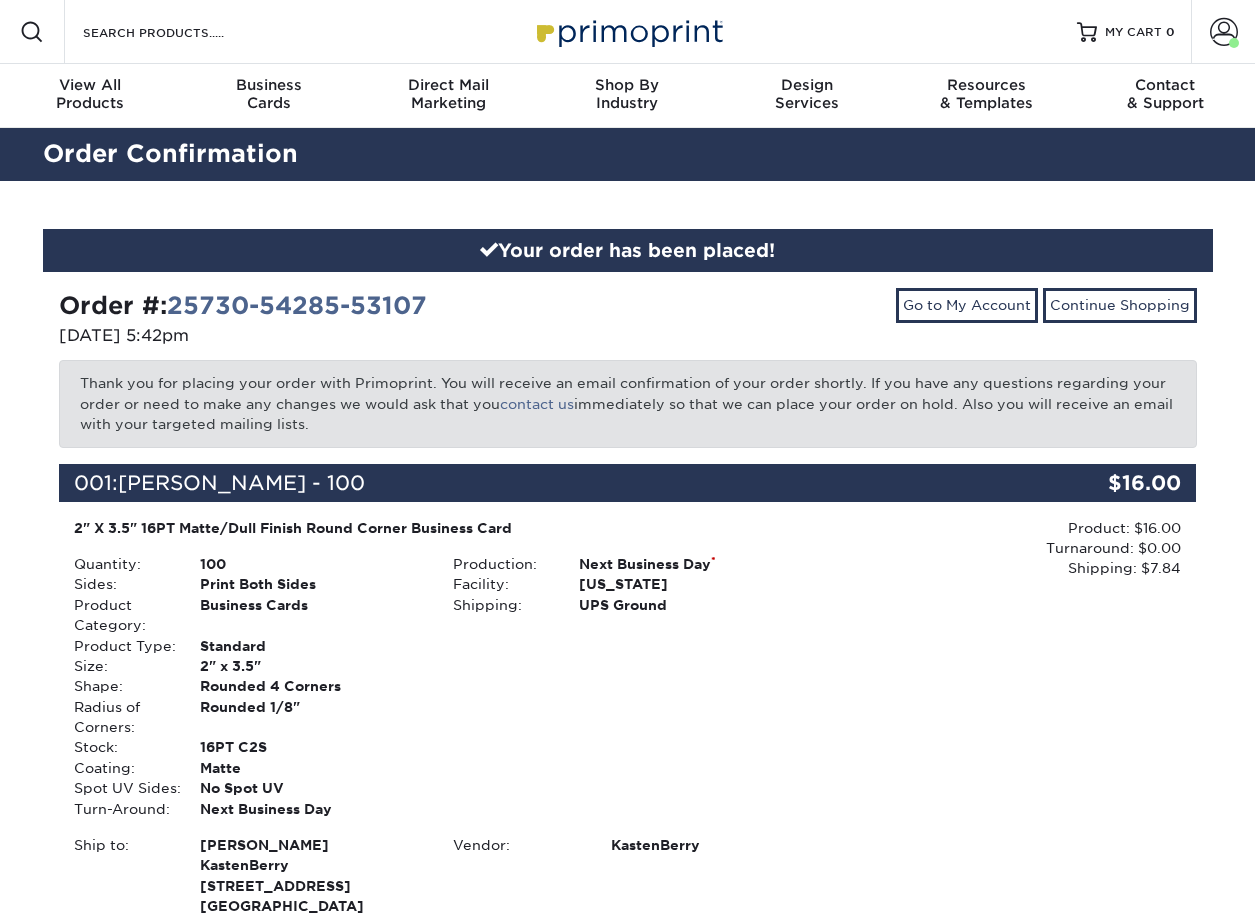 scroll, scrollTop: 0, scrollLeft: 0, axis: both 